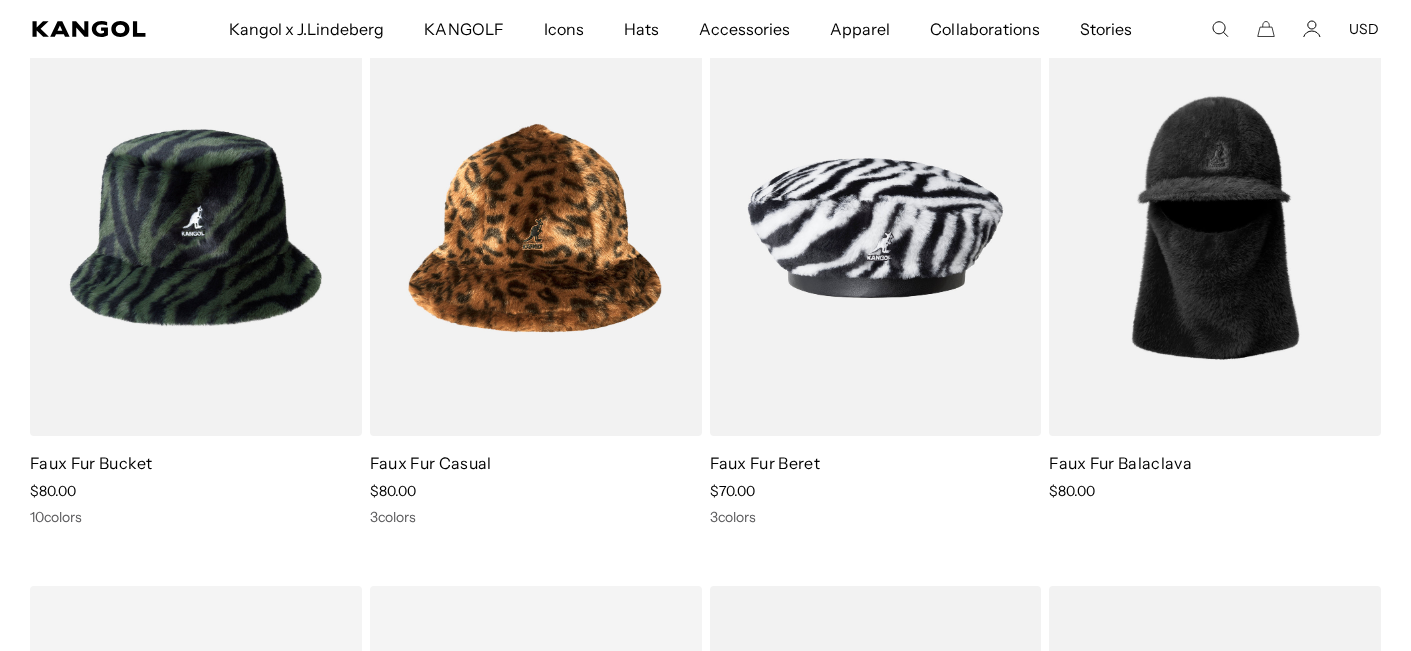scroll, scrollTop: 0, scrollLeft: 0, axis: both 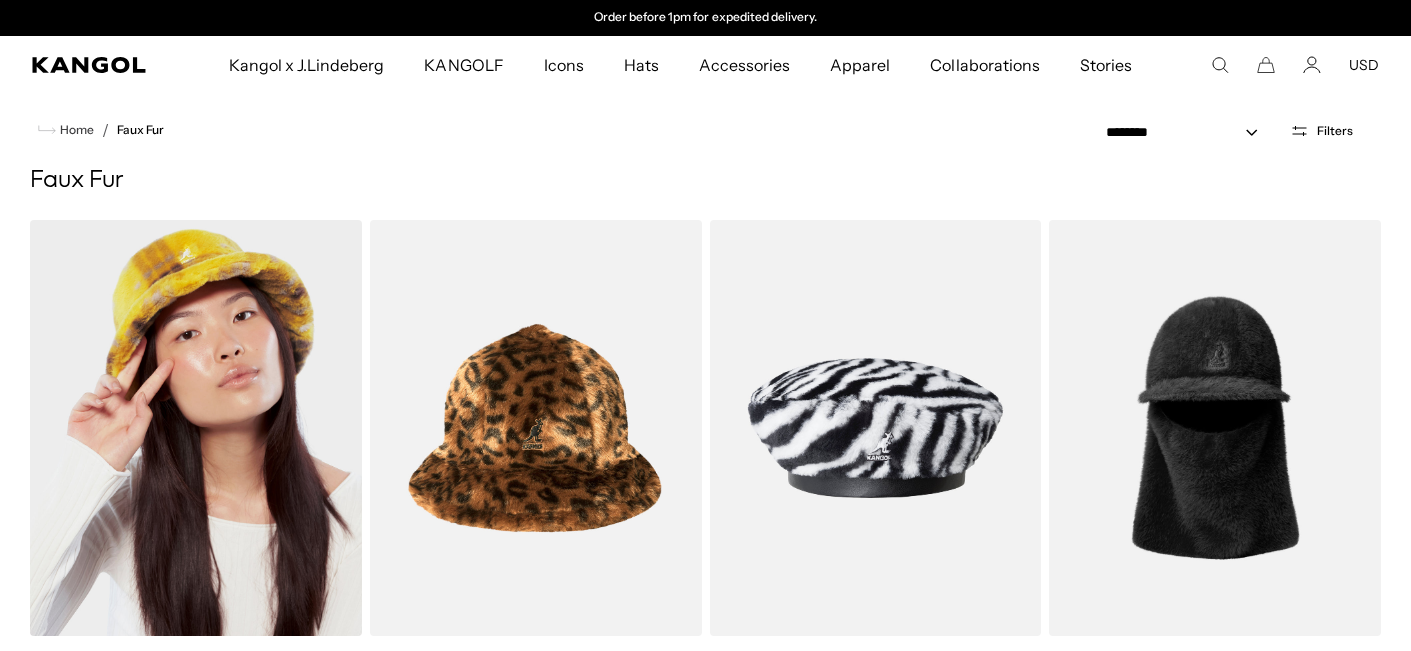 click at bounding box center [196, 428] 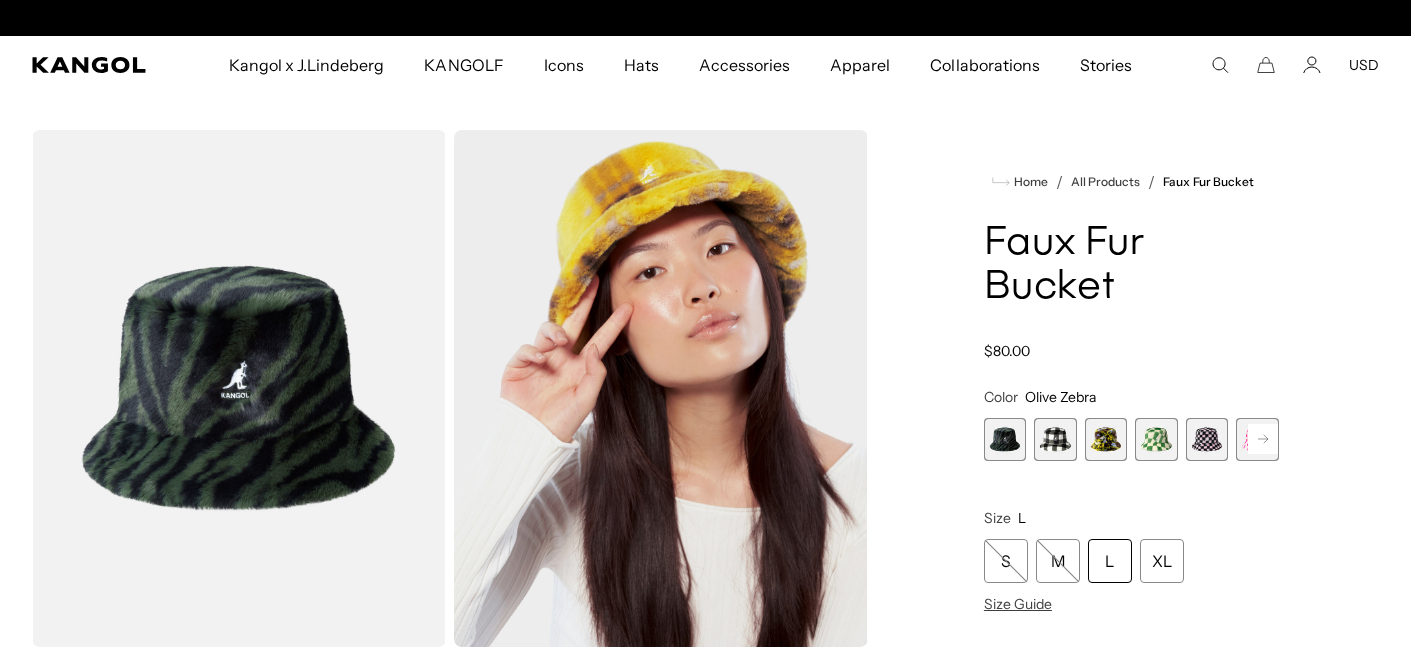 scroll, scrollTop: 0, scrollLeft: 0, axis: both 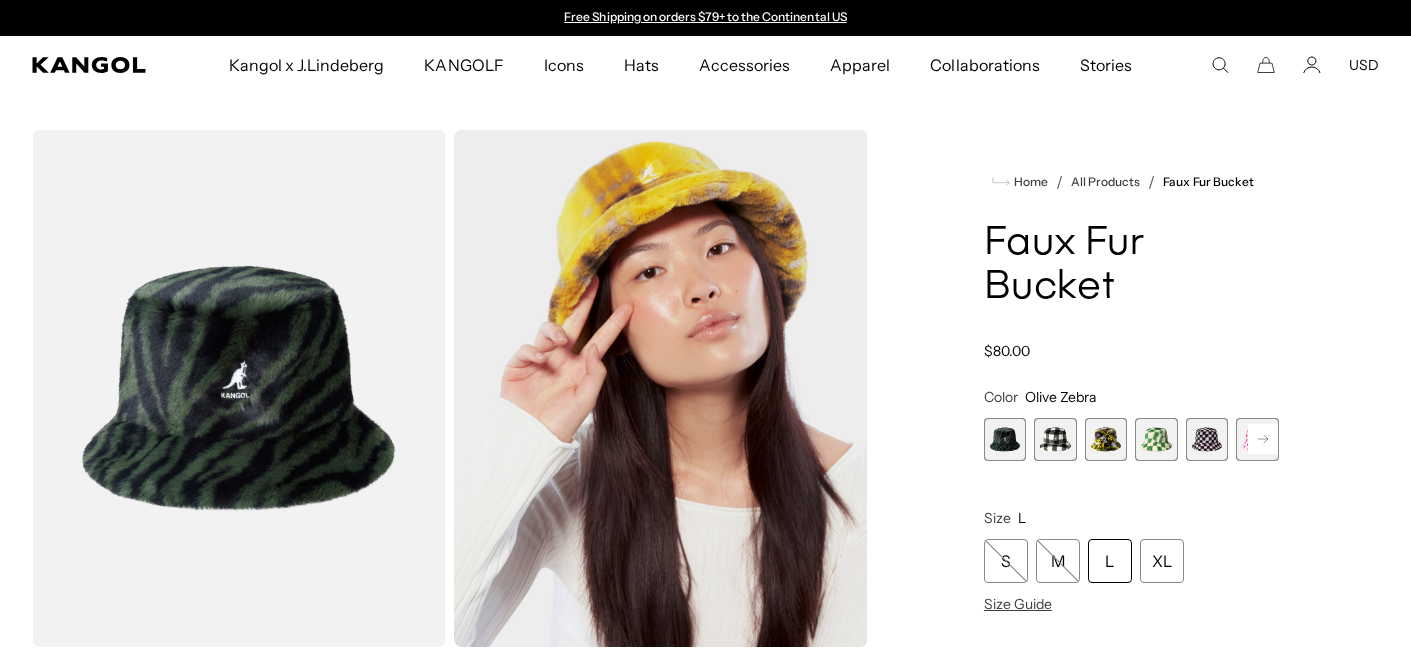 click at bounding box center [1055, 439] 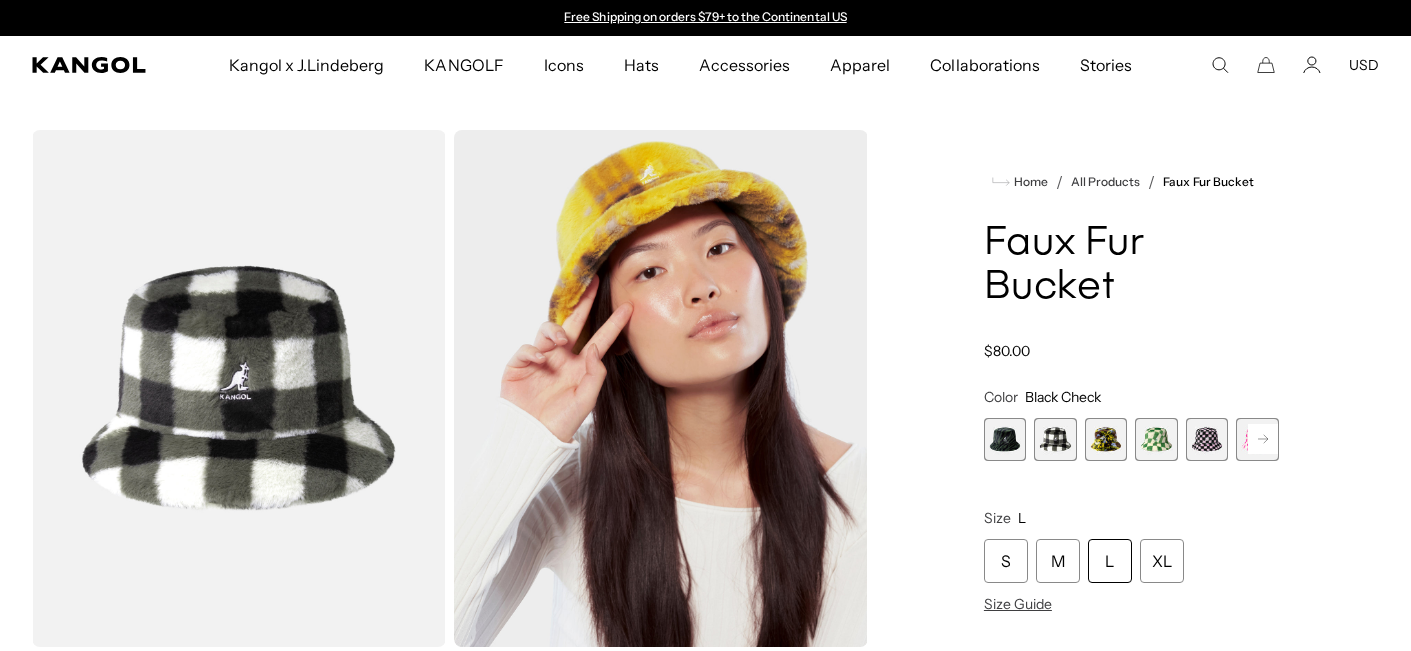 click at bounding box center [1106, 439] 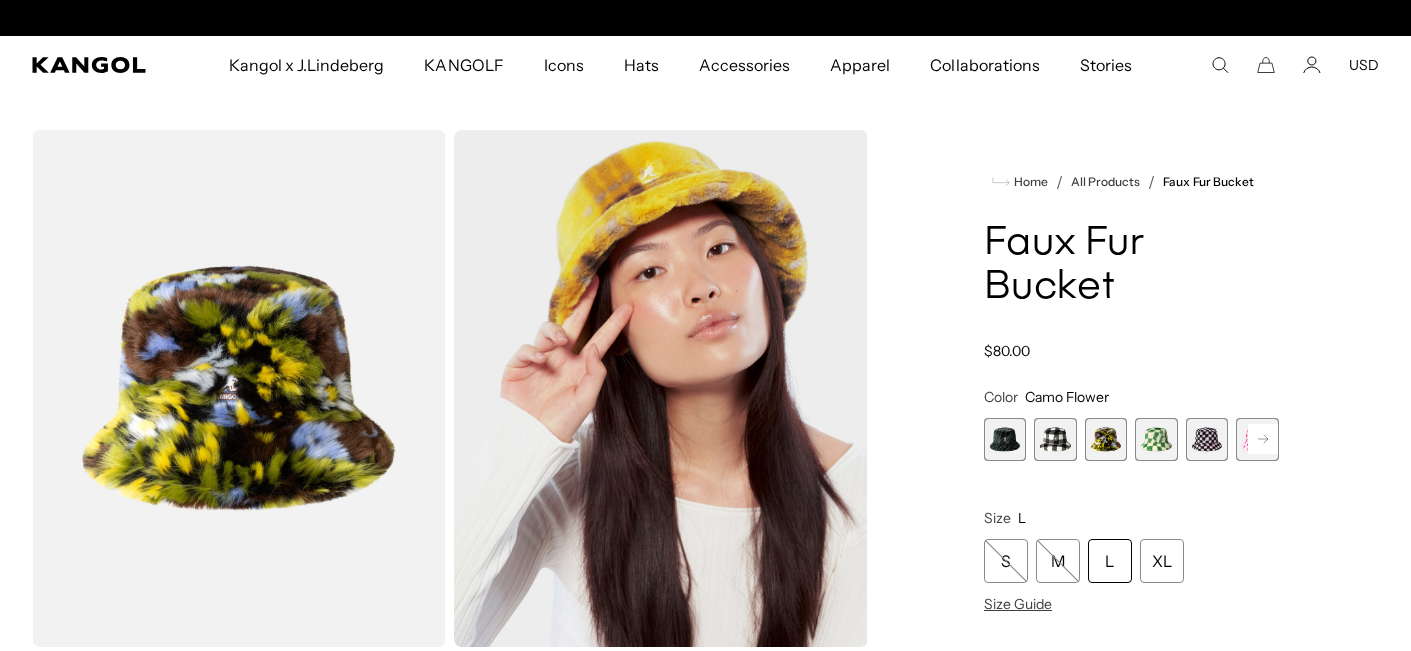 scroll, scrollTop: 0, scrollLeft: 412, axis: horizontal 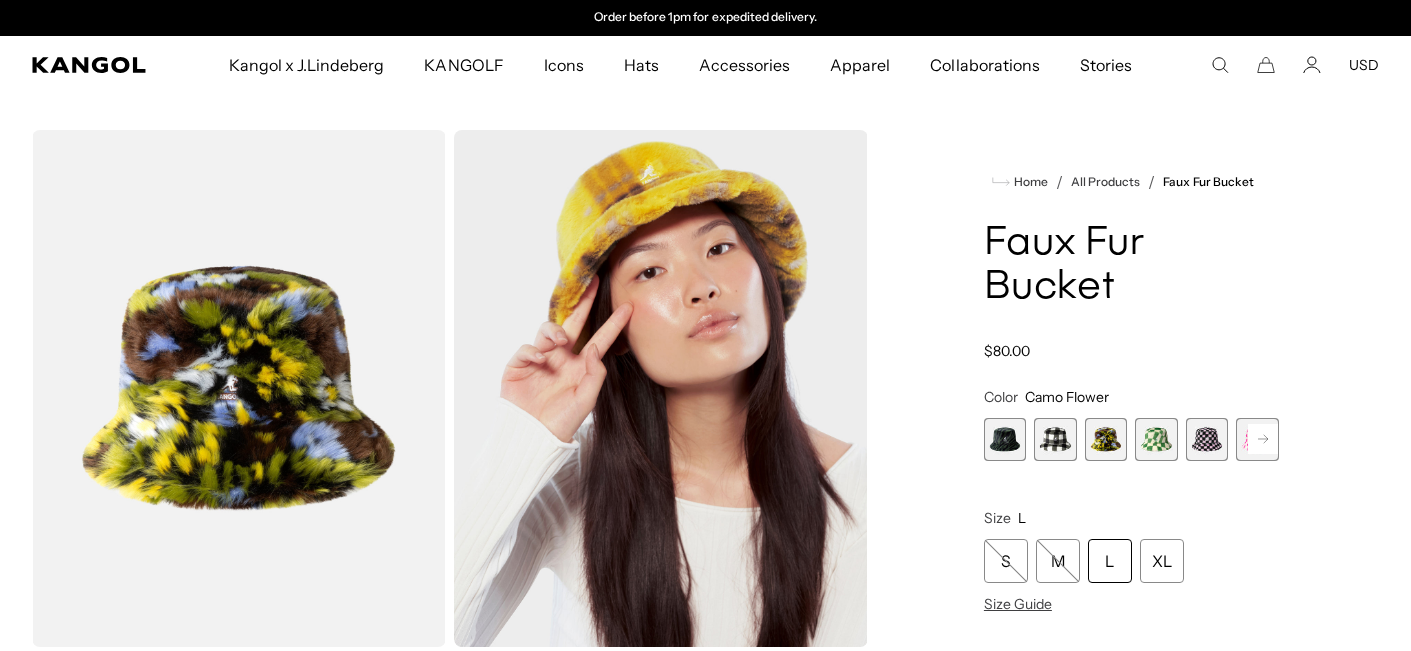click at bounding box center (1156, 439) 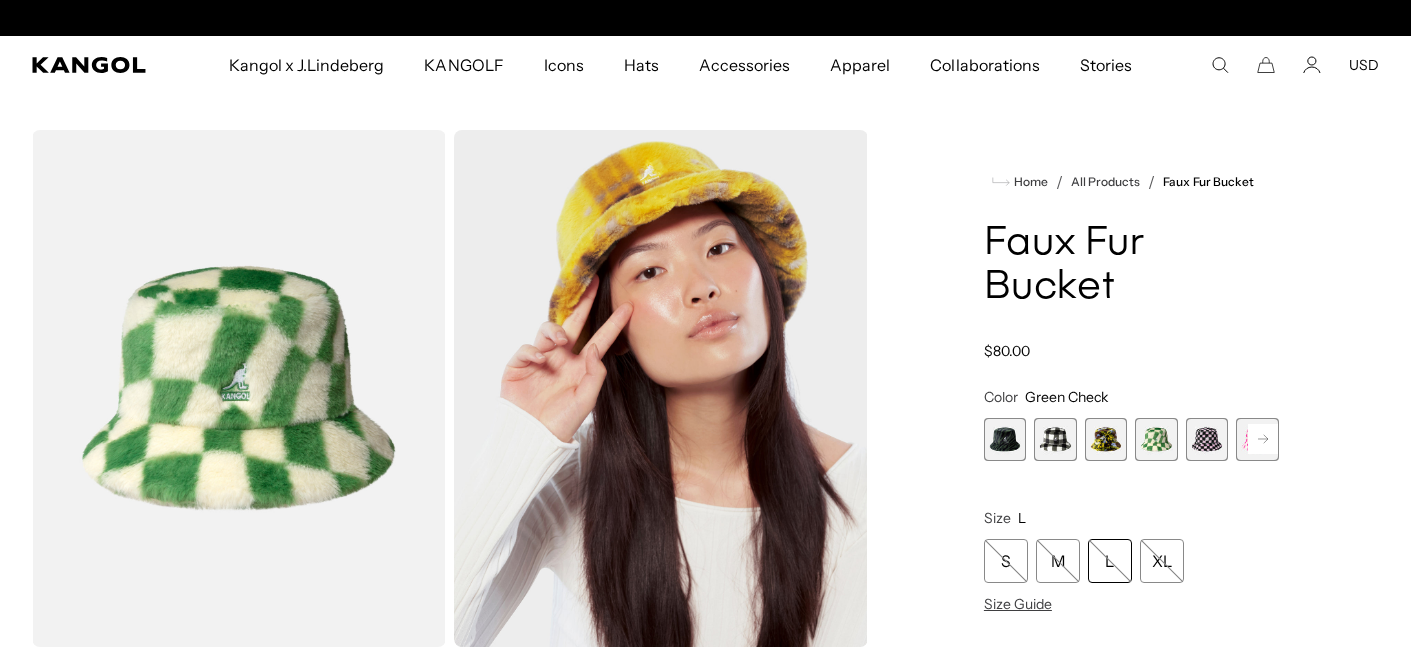 scroll, scrollTop: 0, scrollLeft: 0, axis: both 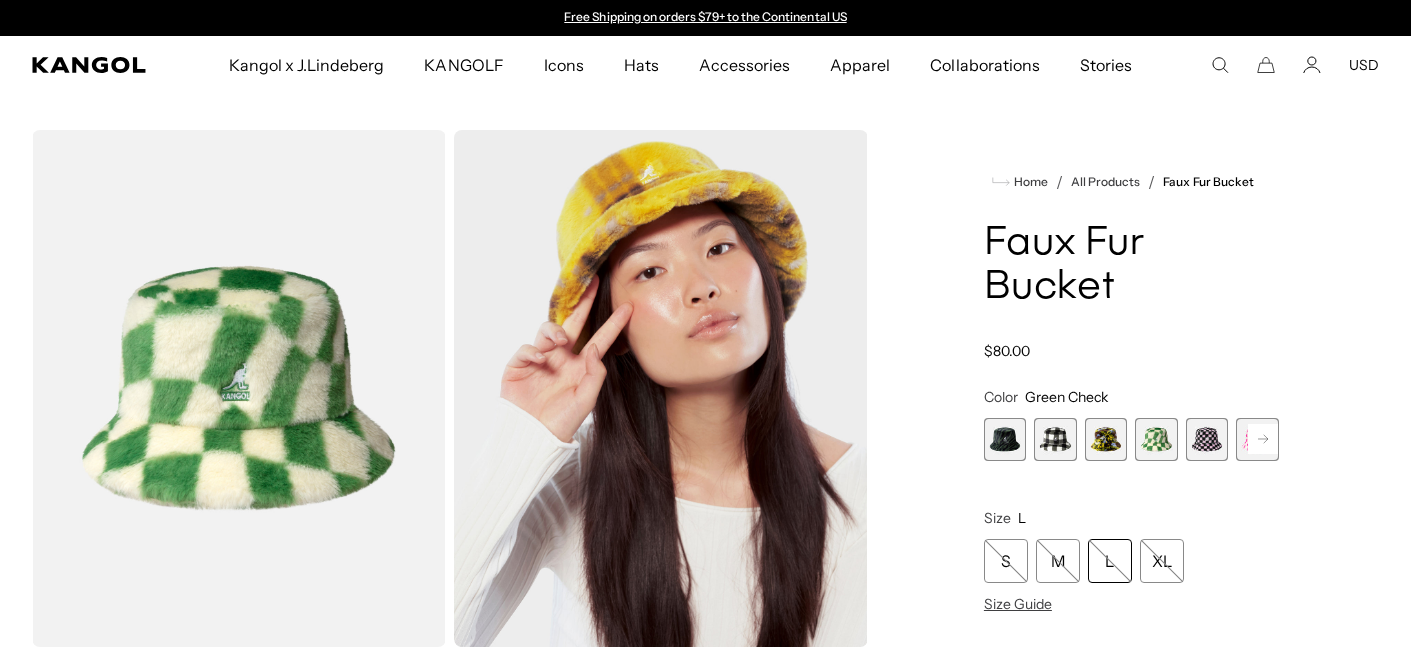 click at bounding box center (1207, 439) 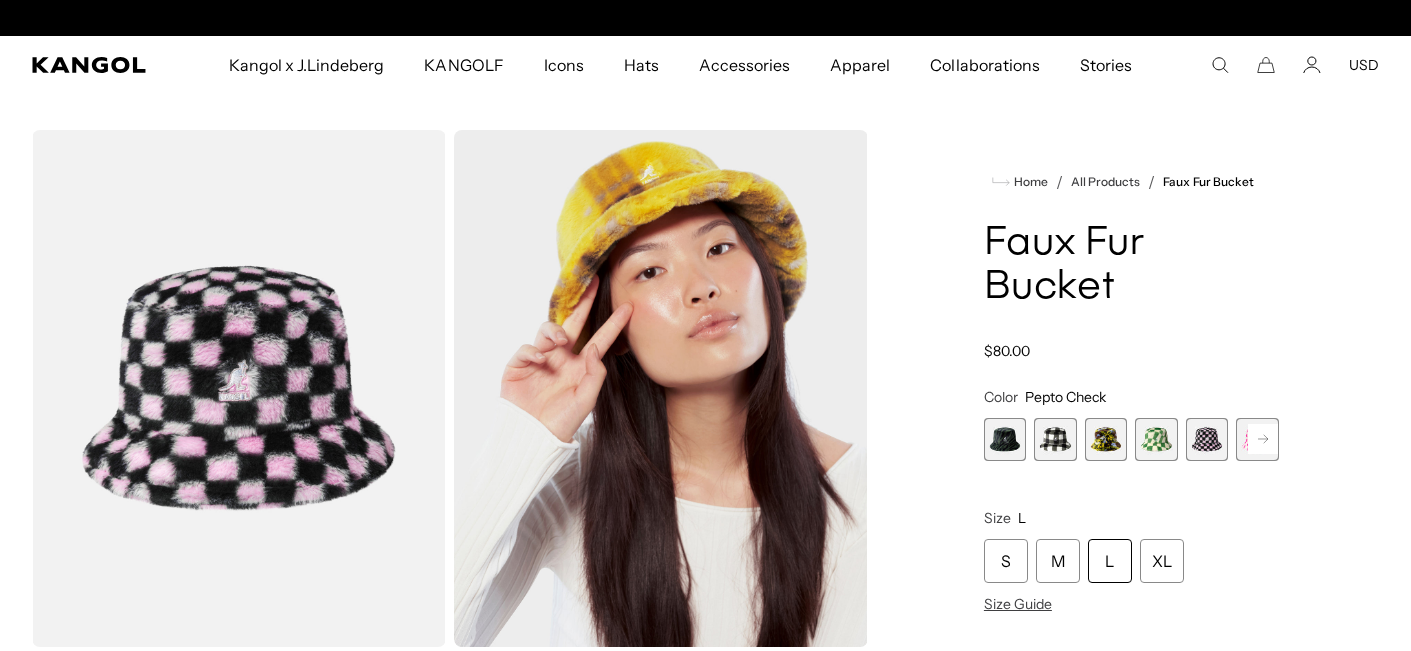 scroll, scrollTop: 0, scrollLeft: 412, axis: horizontal 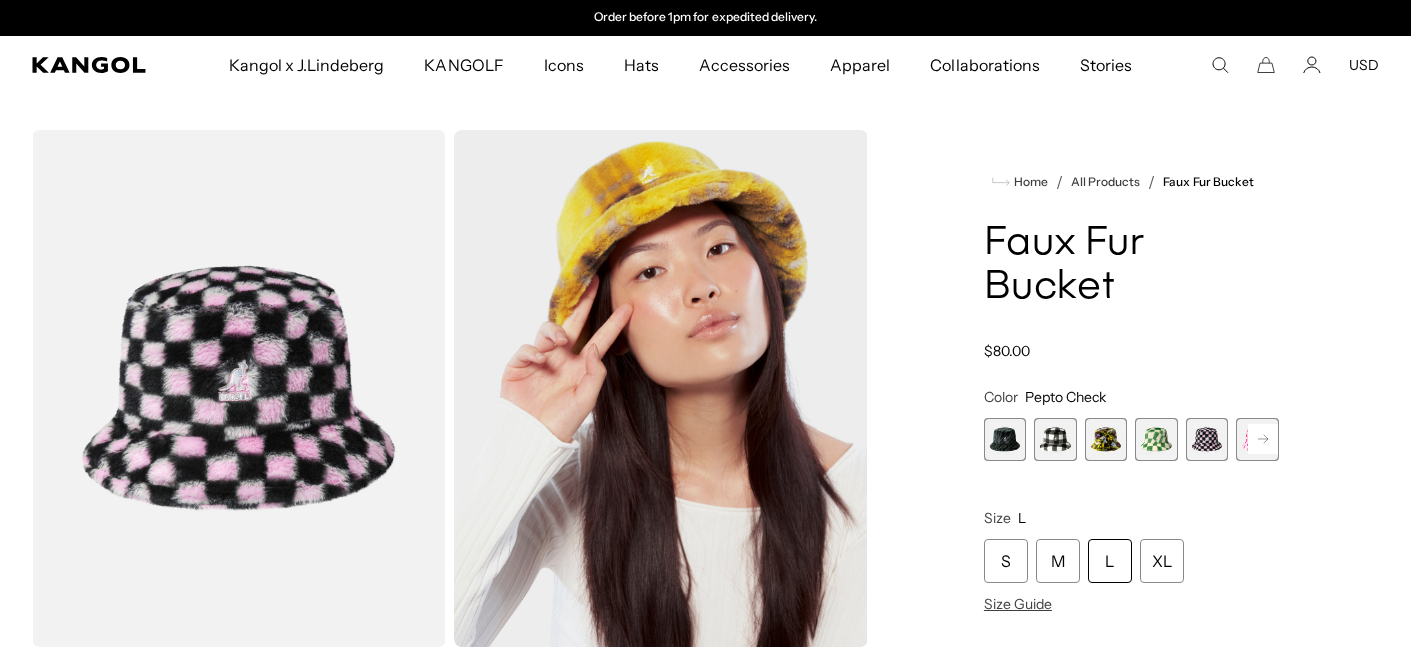 click 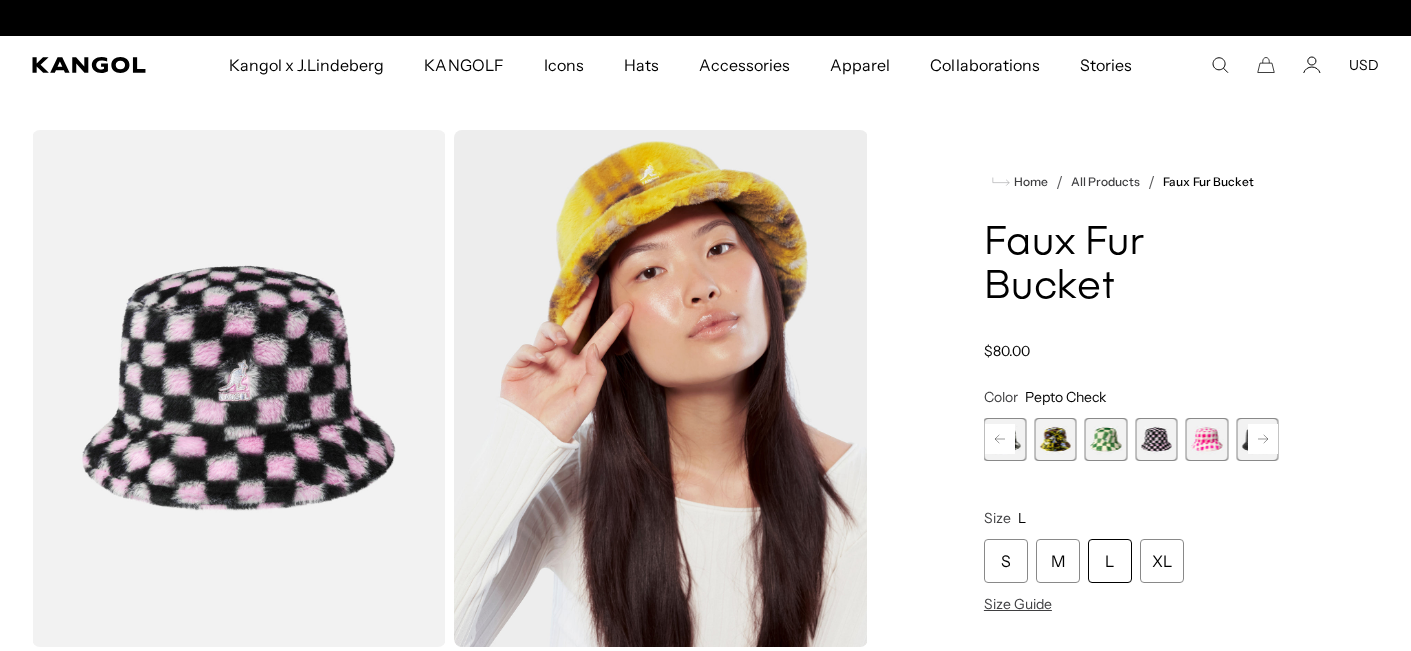 scroll, scrollTop: 0, scrollLeft: 0, axis: both 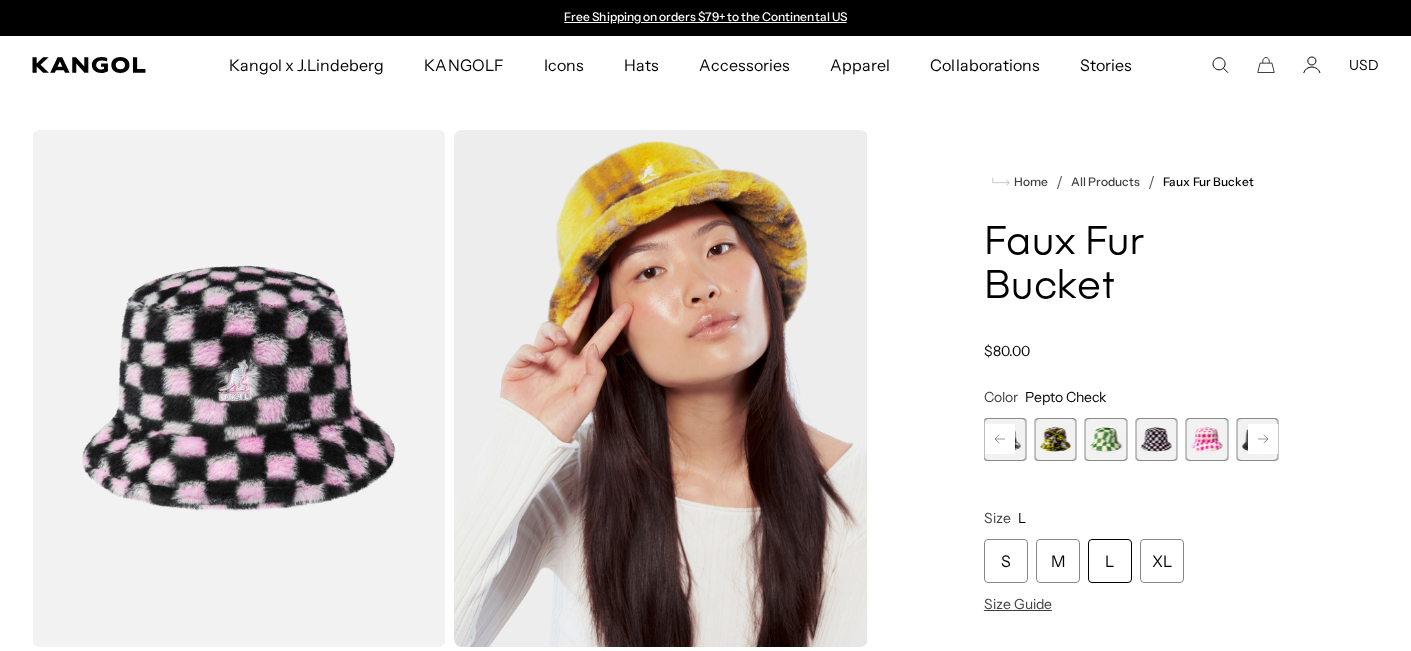click at bounding box center (1156, 439) 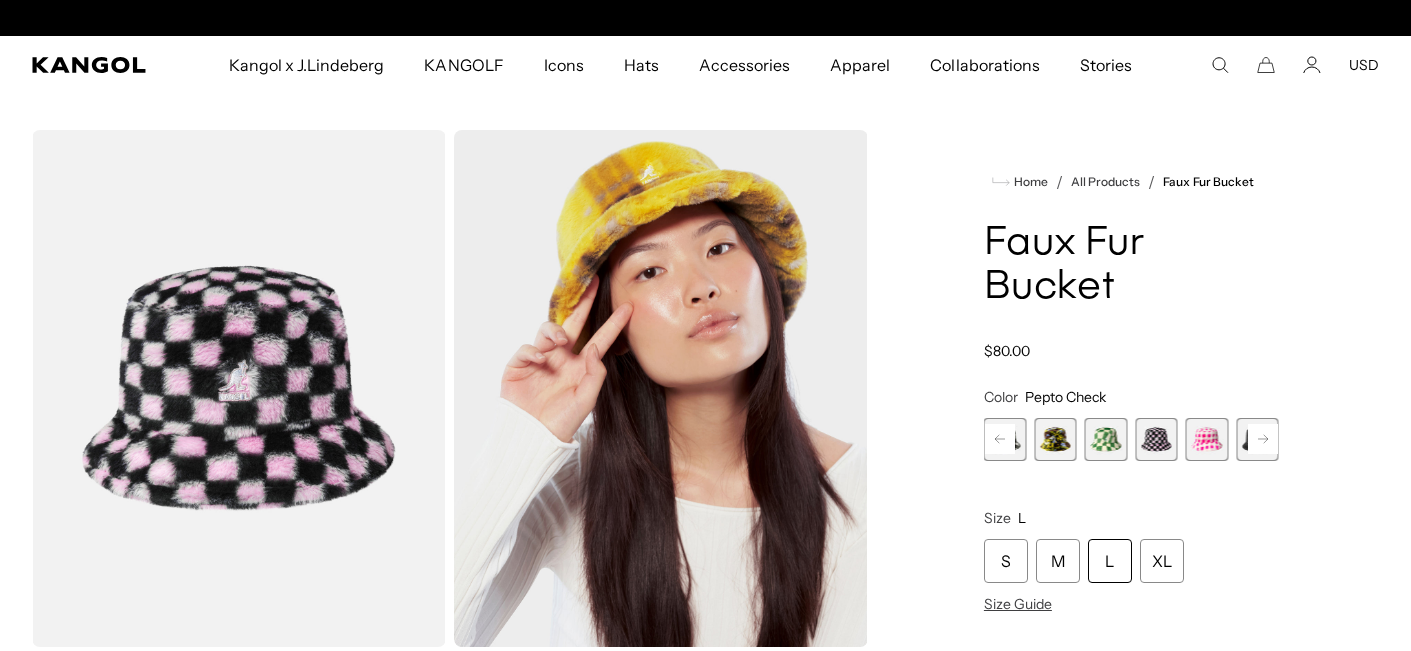 scroll, scrollTop: 0, scrollLeft: 412, axis: horizontal 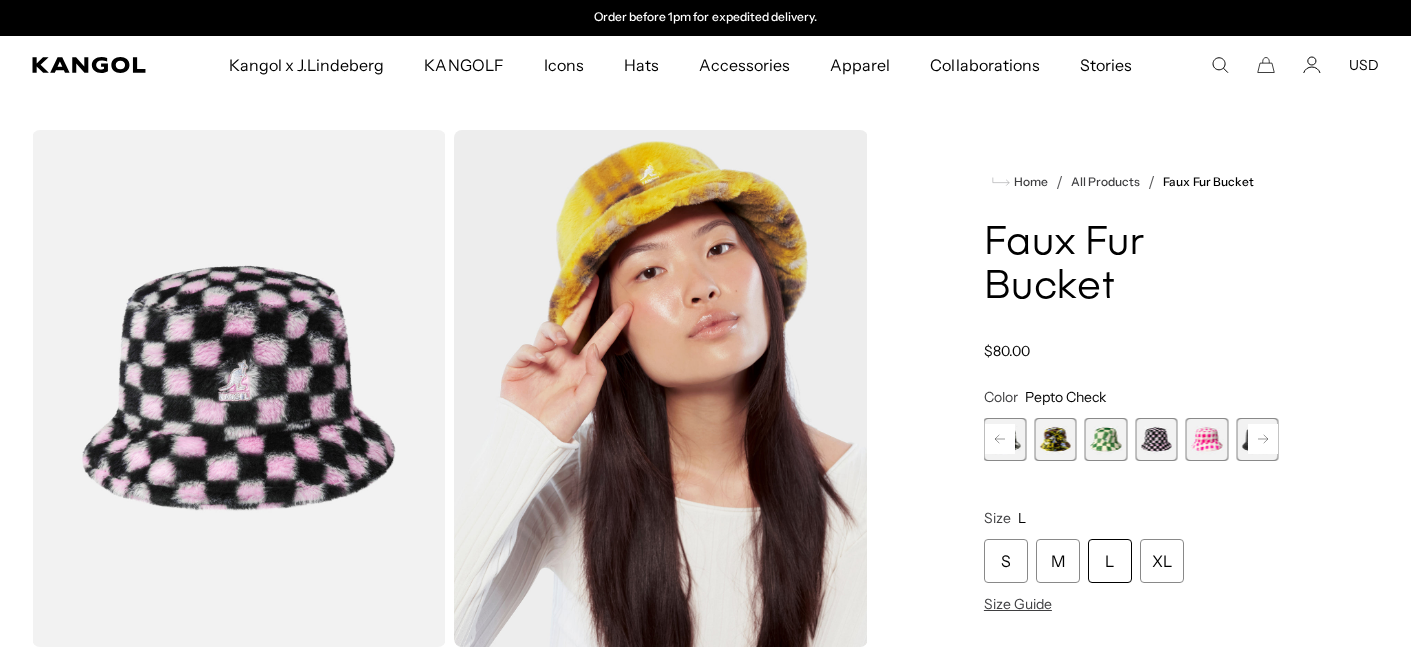 click at bounding box center [1055, 439] 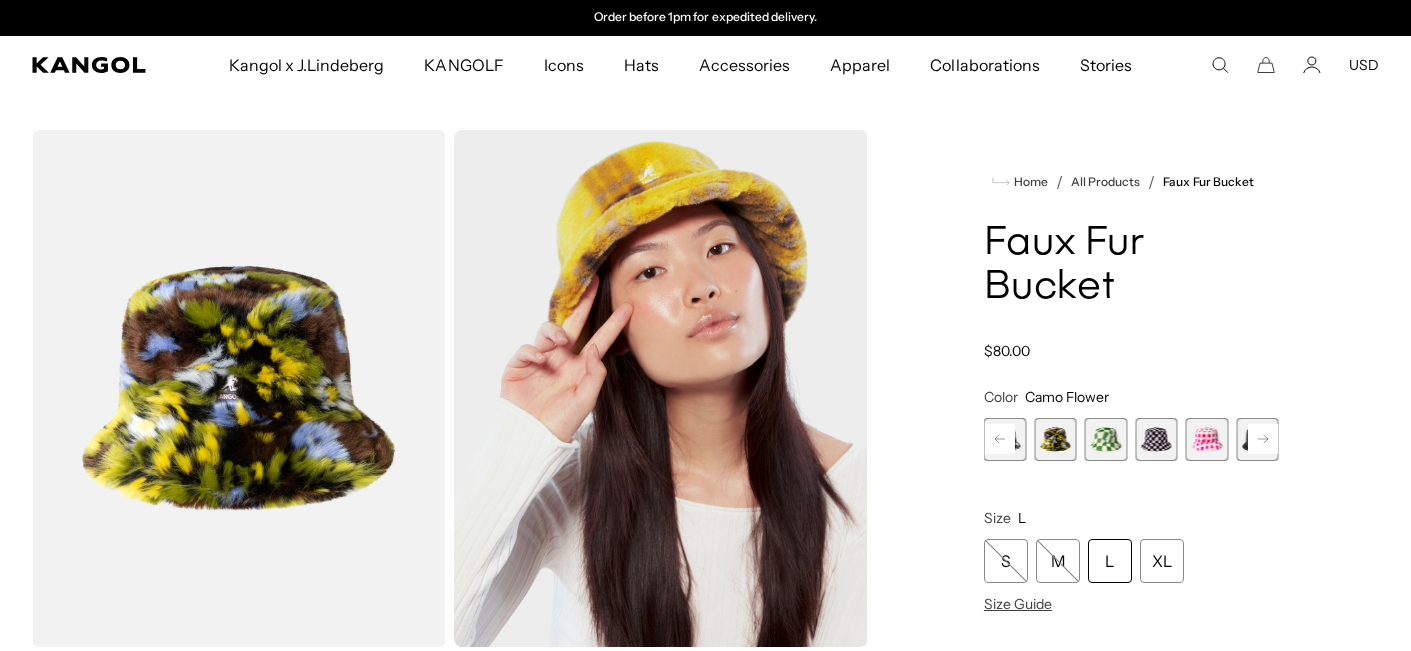 click at bounding box center [1207, 439] 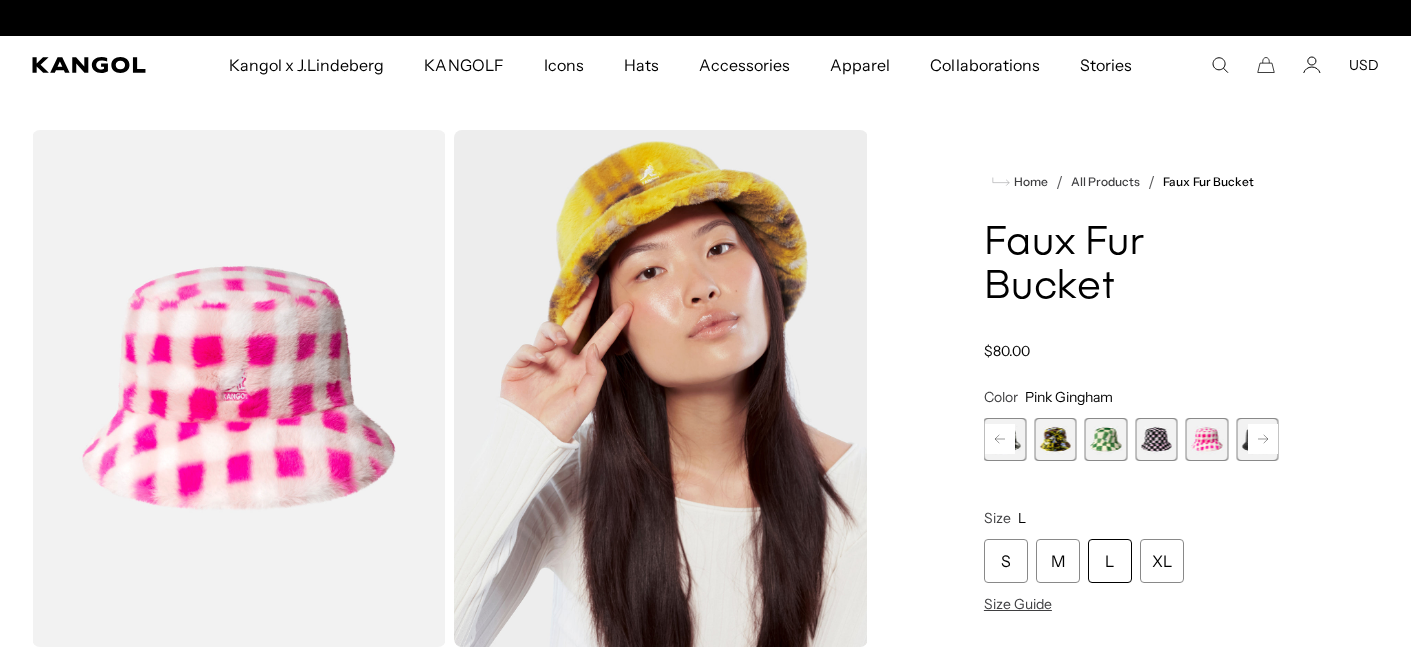 scroll, scrollTop: 0, scrollLeft: 0, axis: both 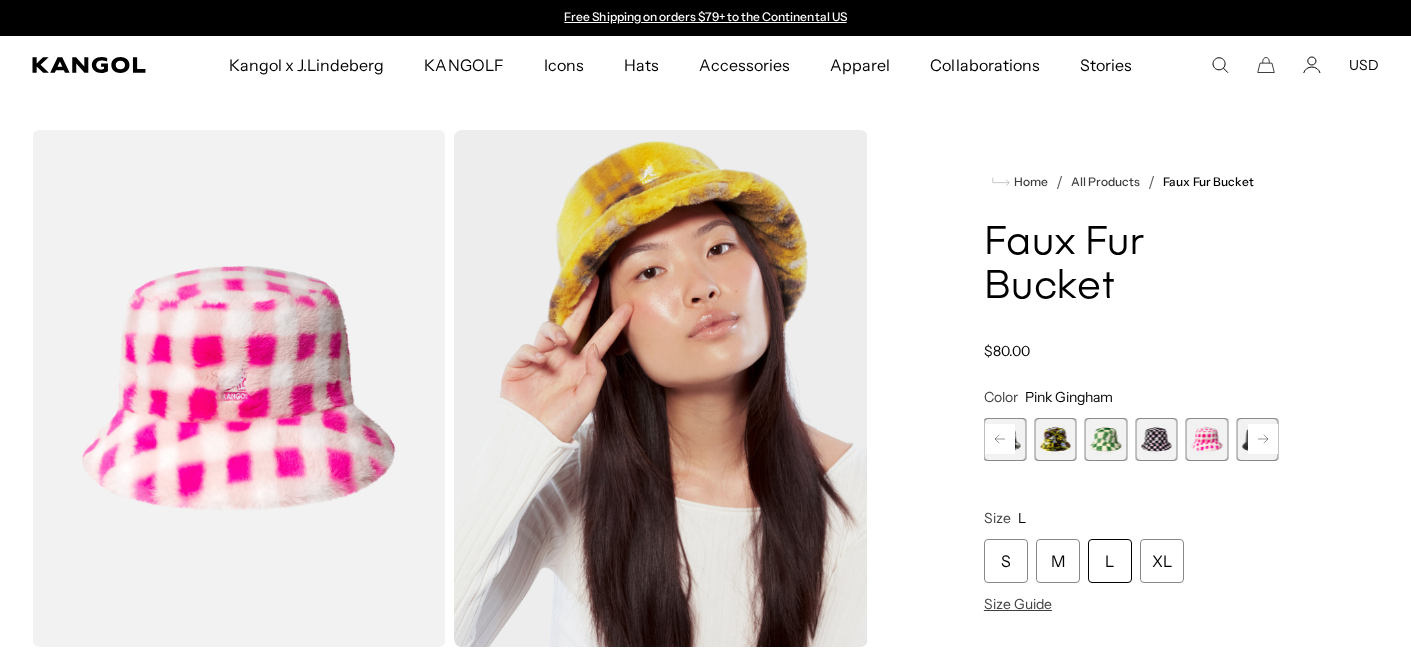 click 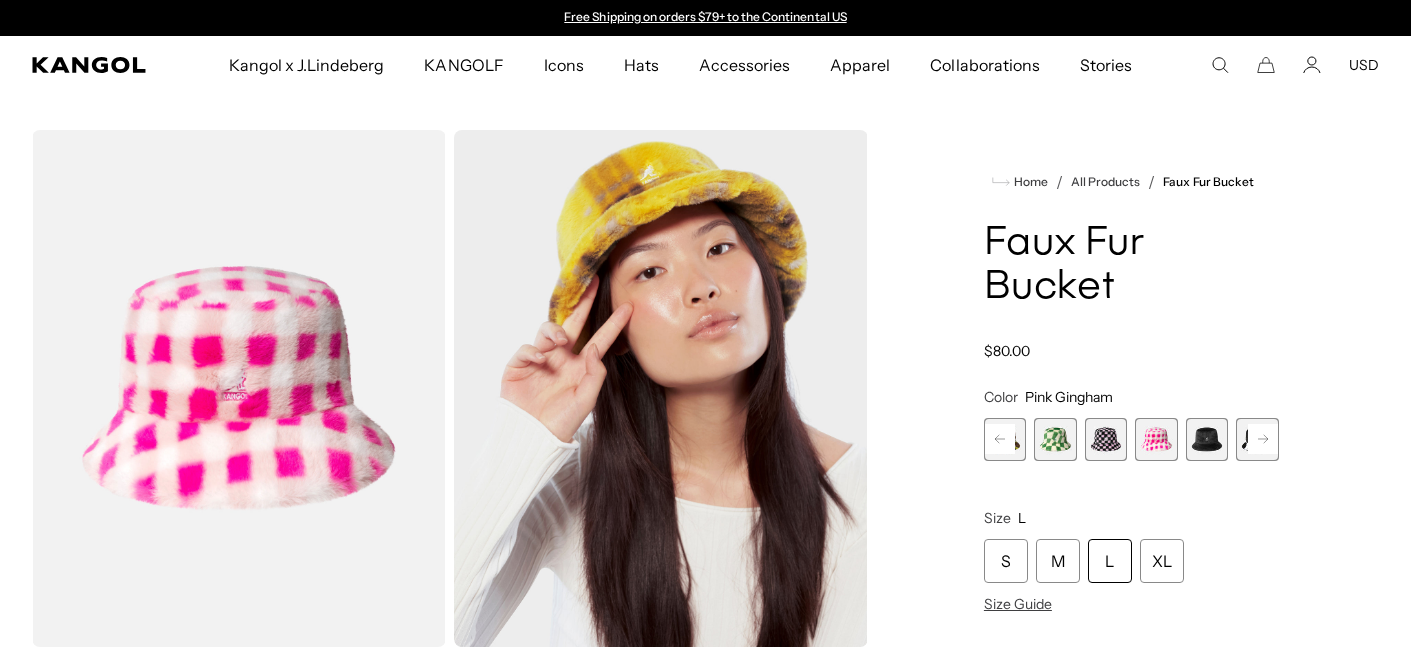 click at bounding box center (1207, 439) 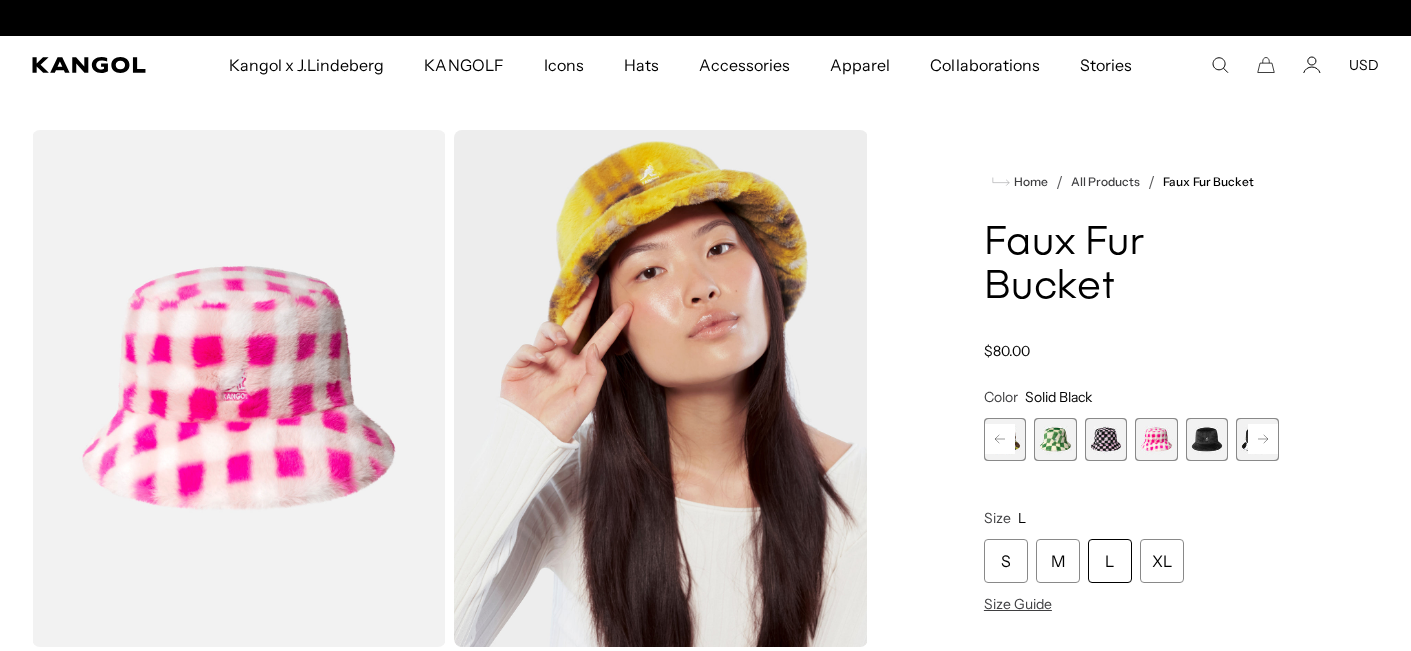 scroll, scrollTop: 0, scrollLeft: 412, axis: horizontal 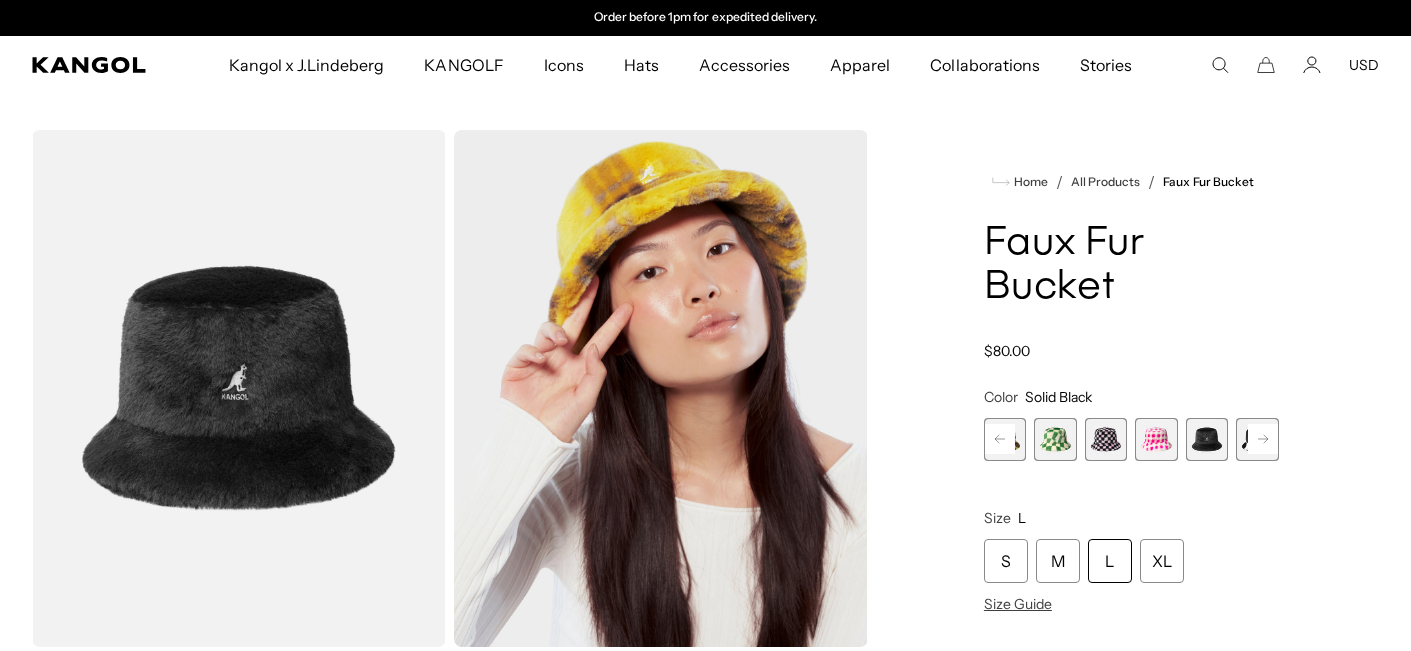 click 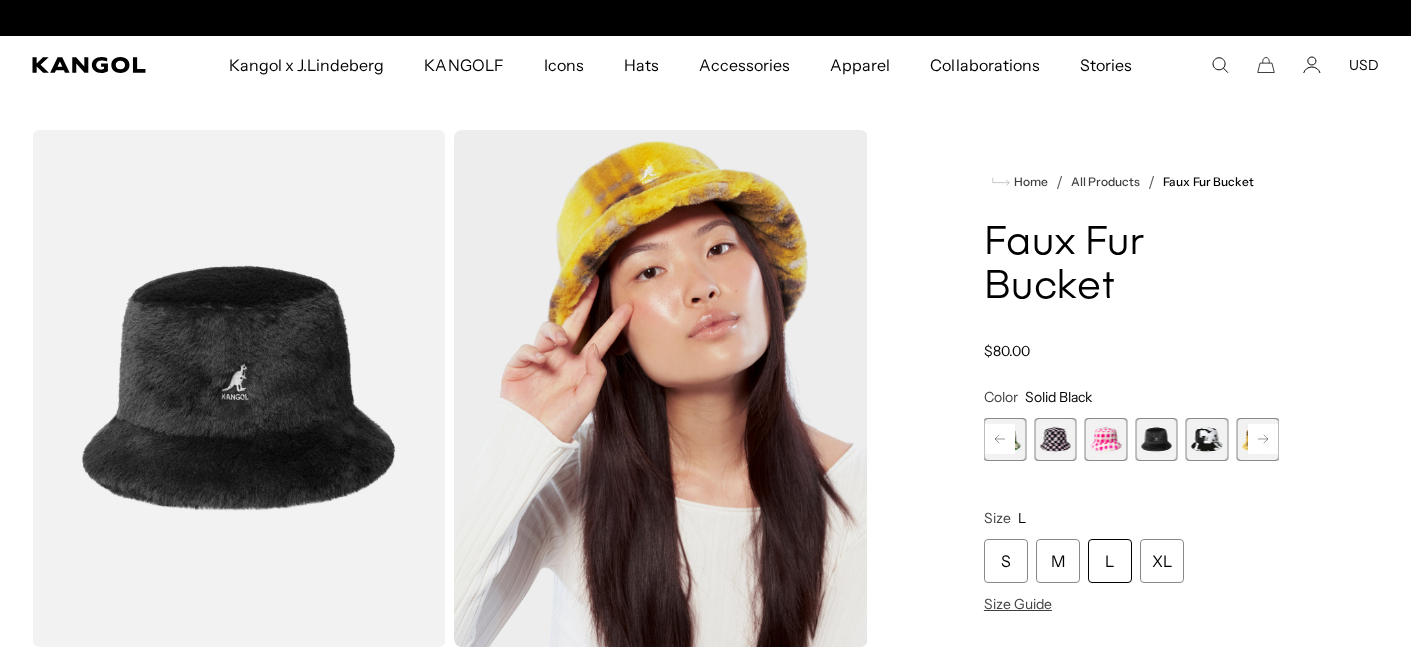 scroll, scrollTop: 0, scrollLeft: 0, axis: both 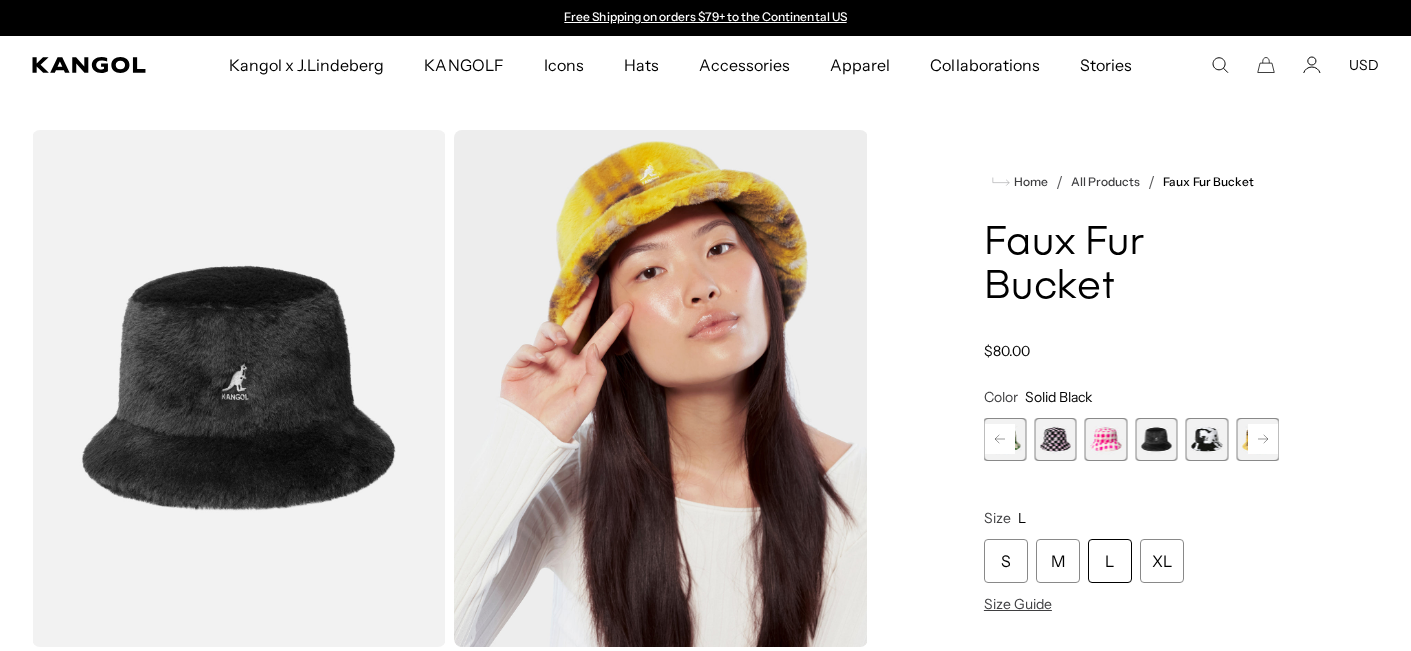 click at bounding box center (1207, 439) 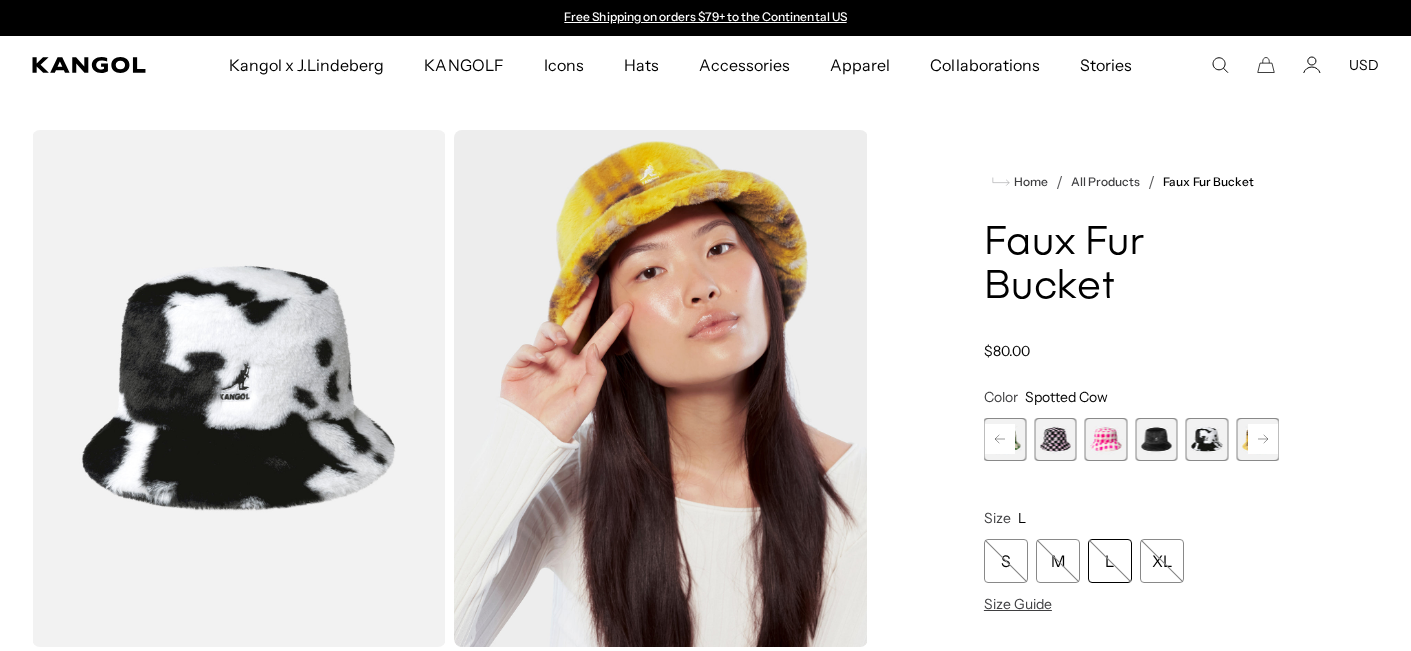 click 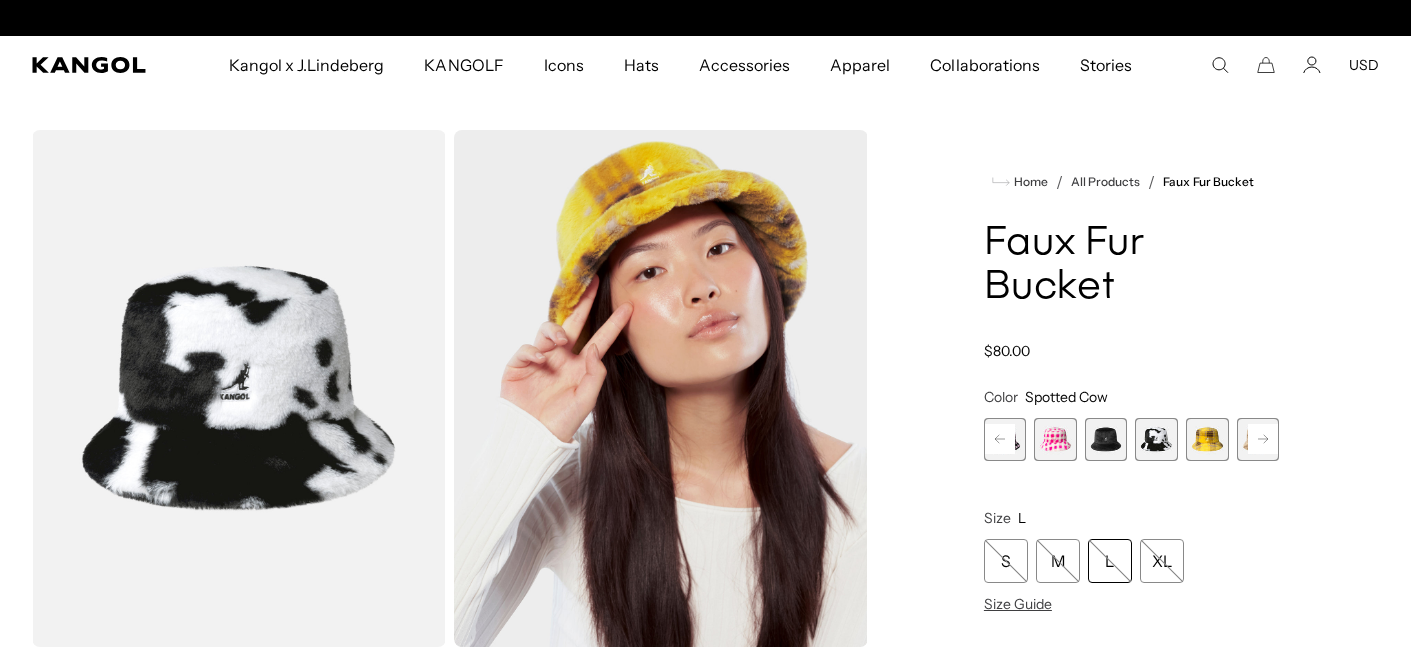 scroll, scrollTop: 0, scrollLeft: 412, axis: horizontal 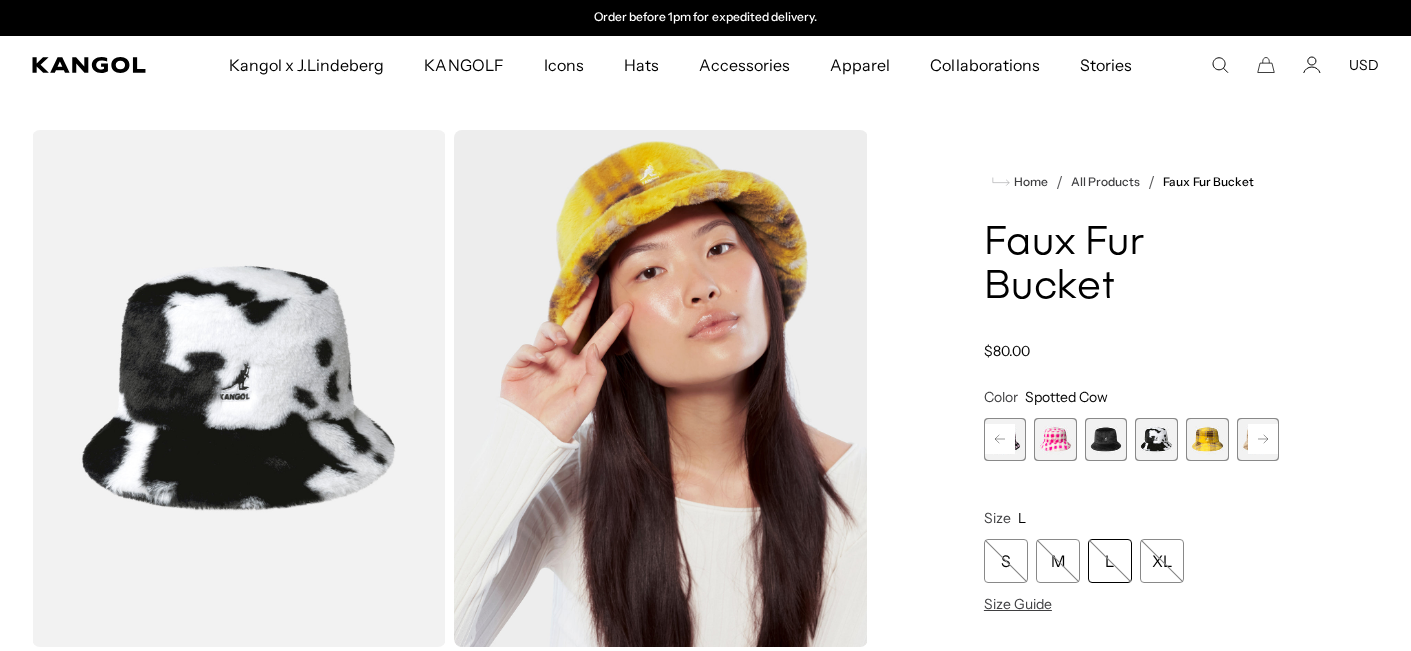 click at bounding box center (1207, 439) 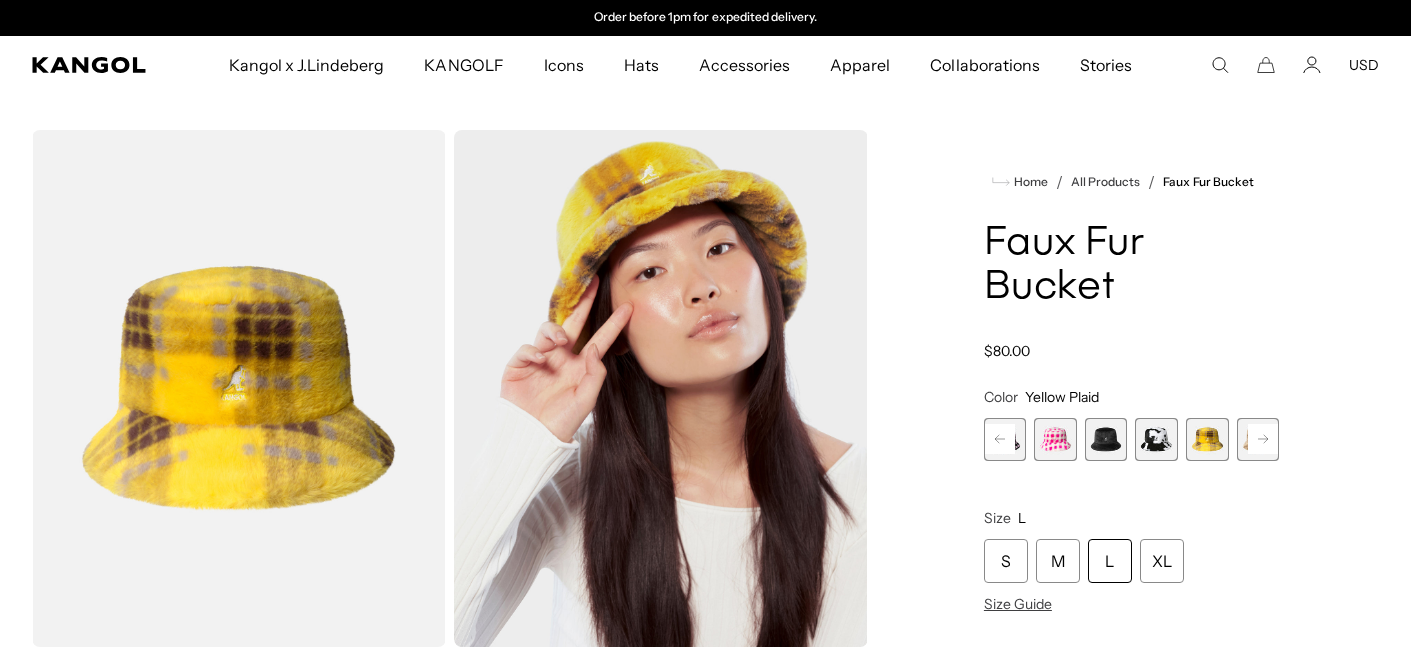 click 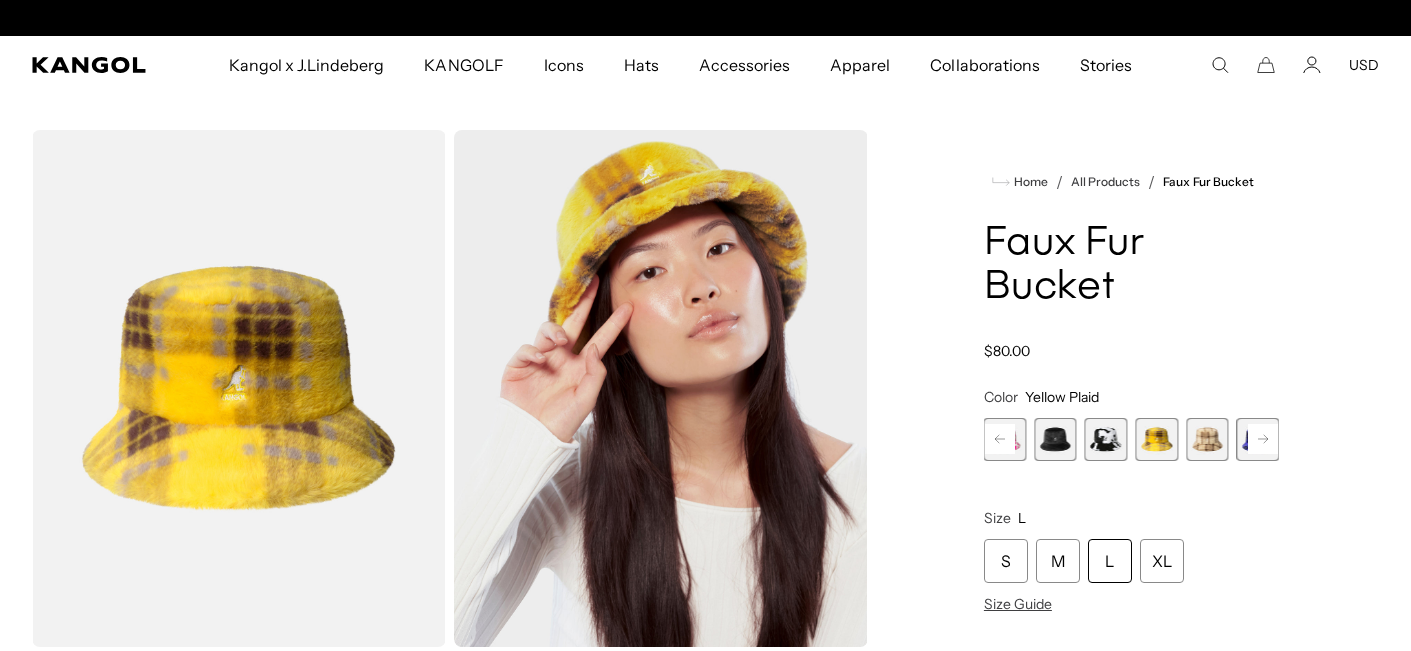scroll, scrollTop: 0, scrollLeft: 0, axis: both 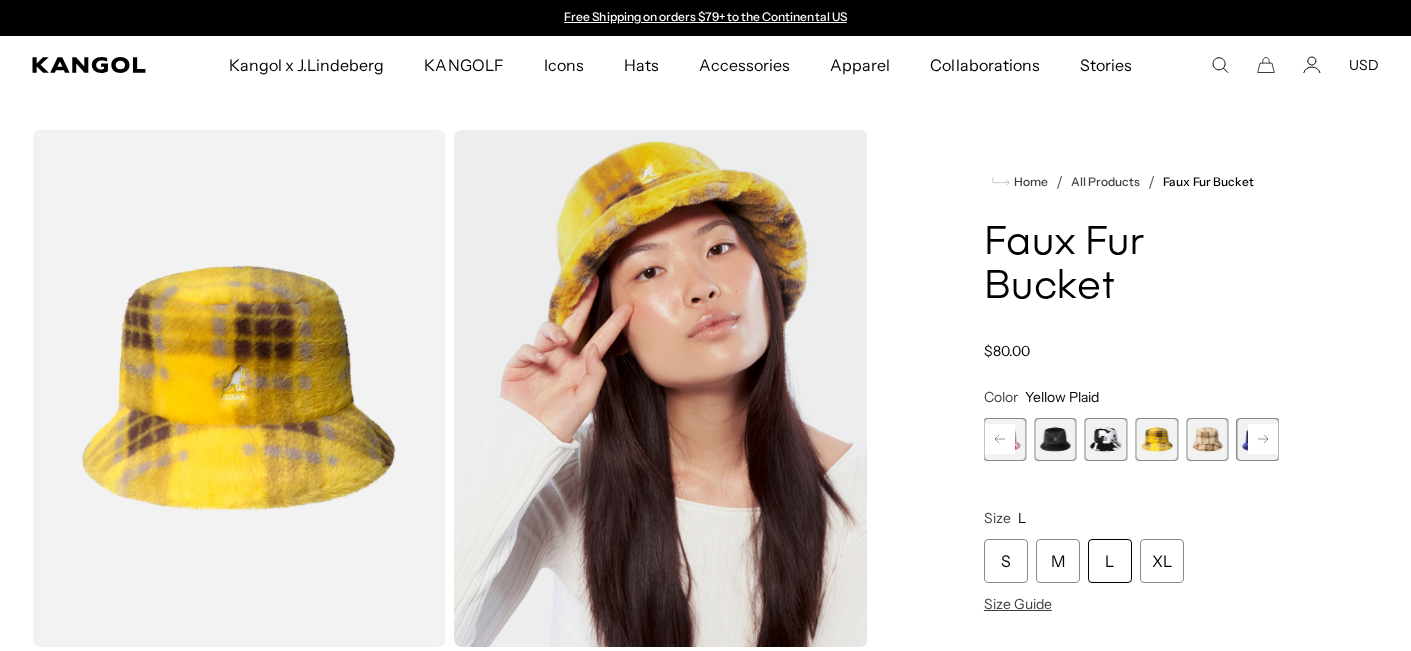 click at bounding box center (1207, 439) 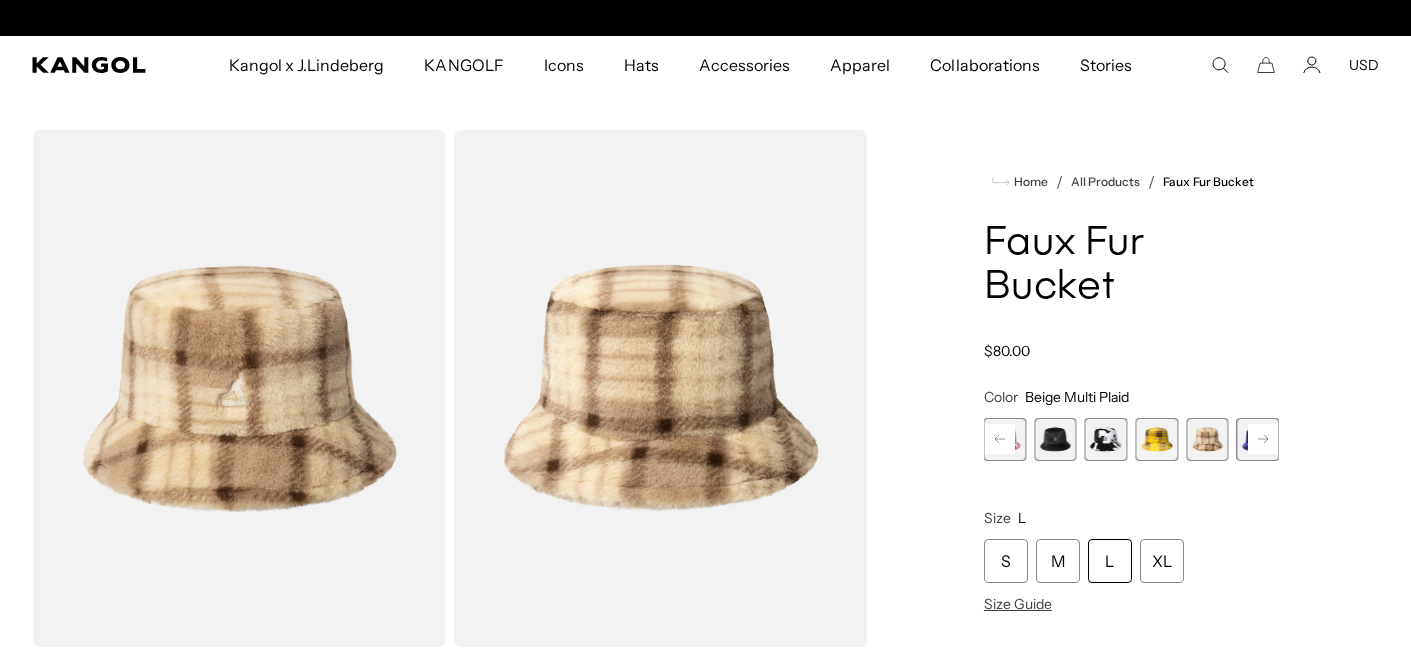 scroll, scrollTop: 0, scrollLeft: 412, axis: horizontal 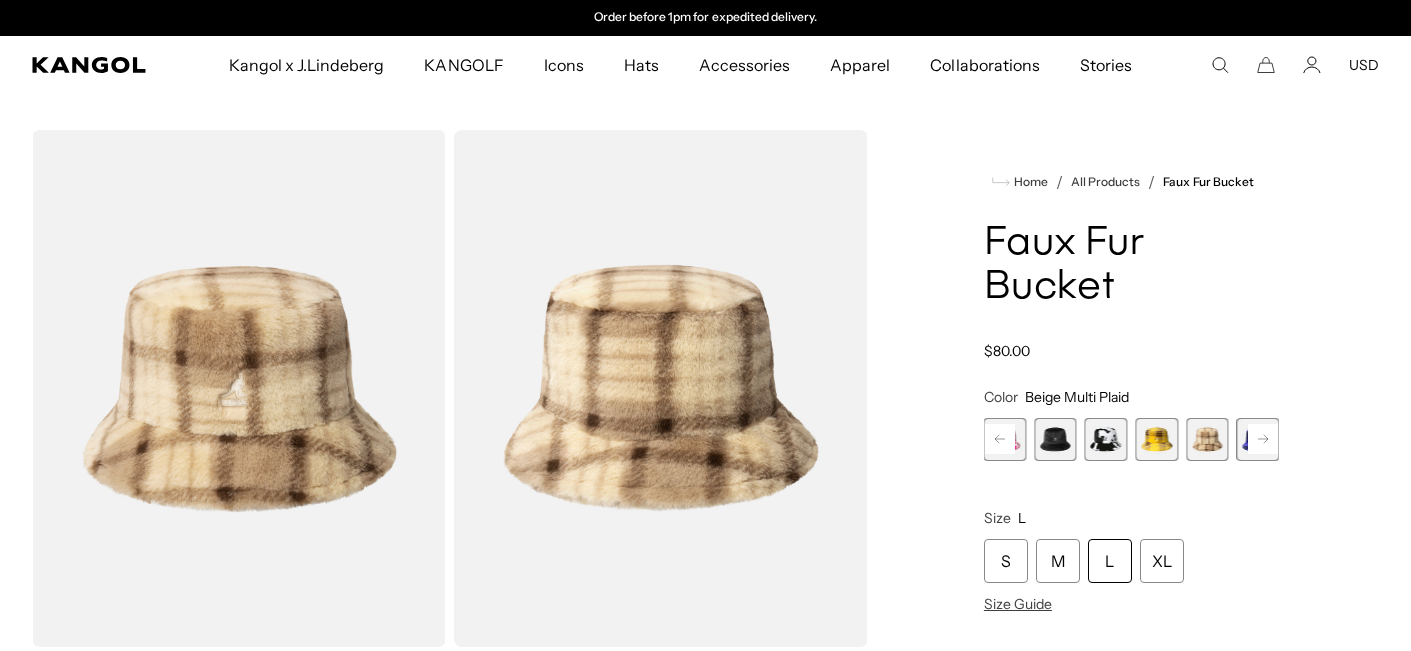 click 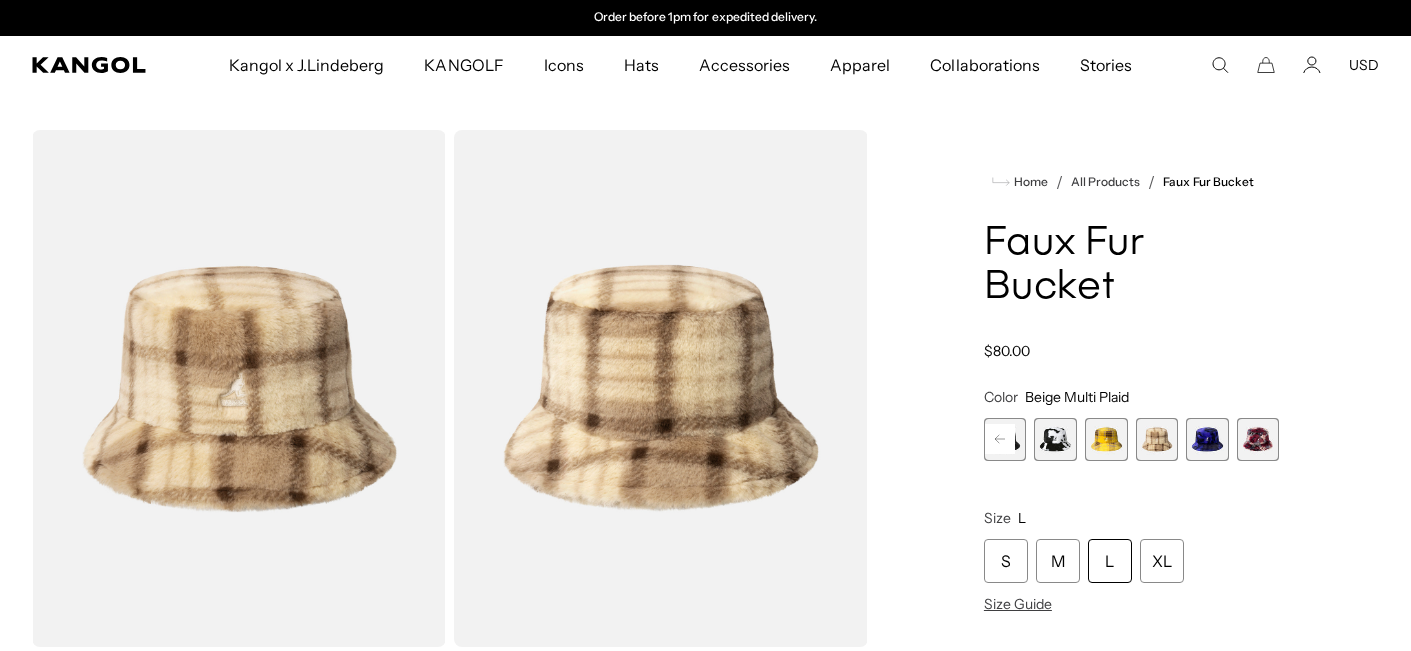 click at bounding box center [1207, 439] 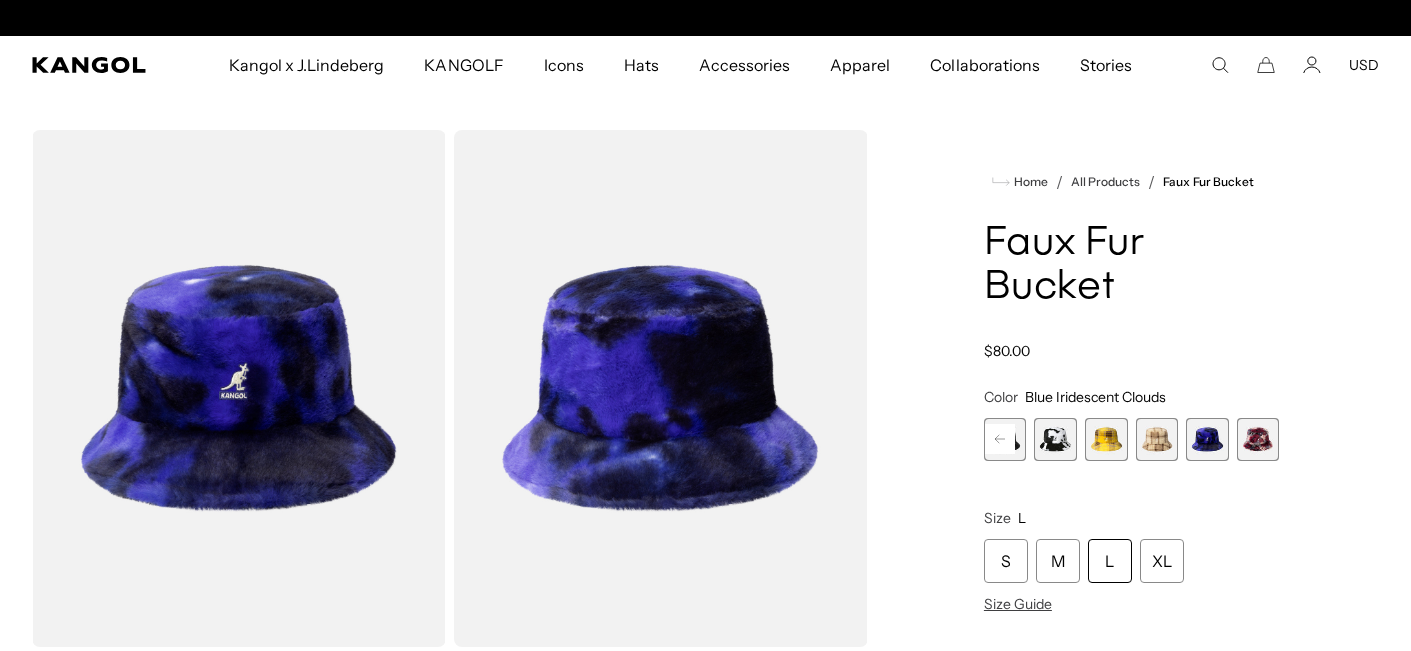 scroll, scrollTop: 0, scrollLeft: 0, axis: both 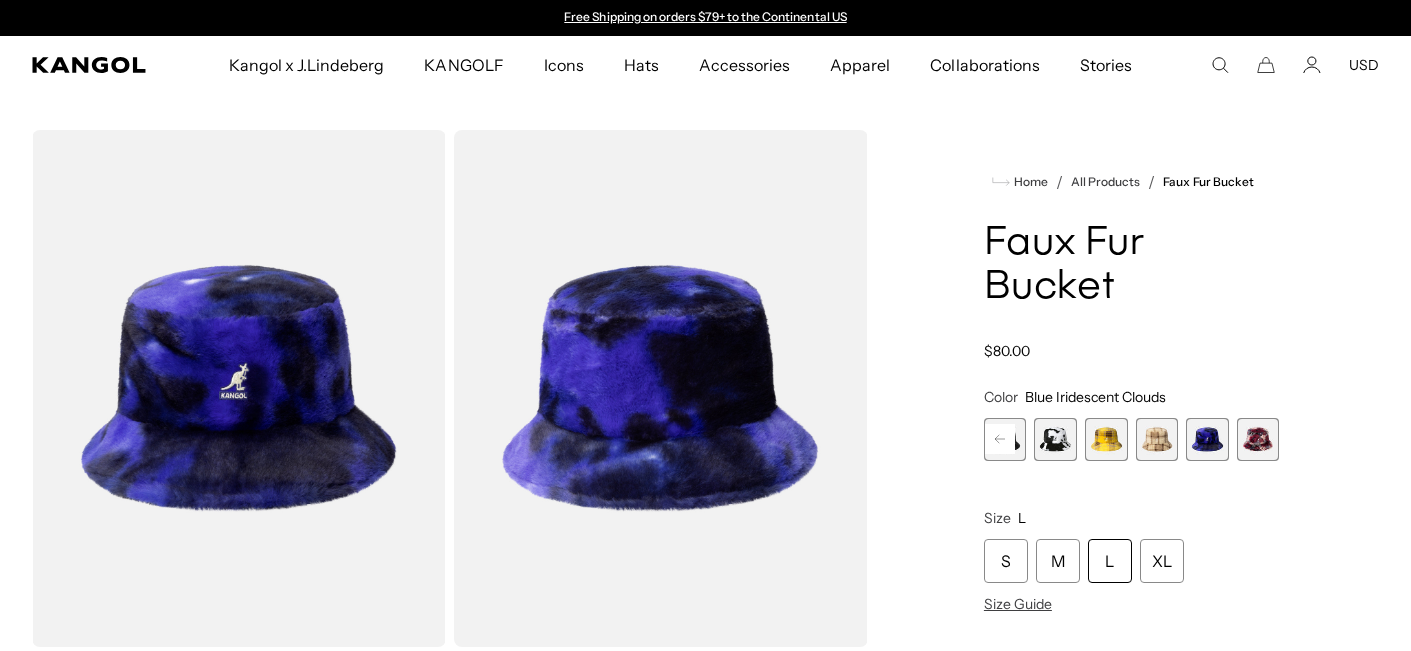 click at bounding box center (1257, 439) 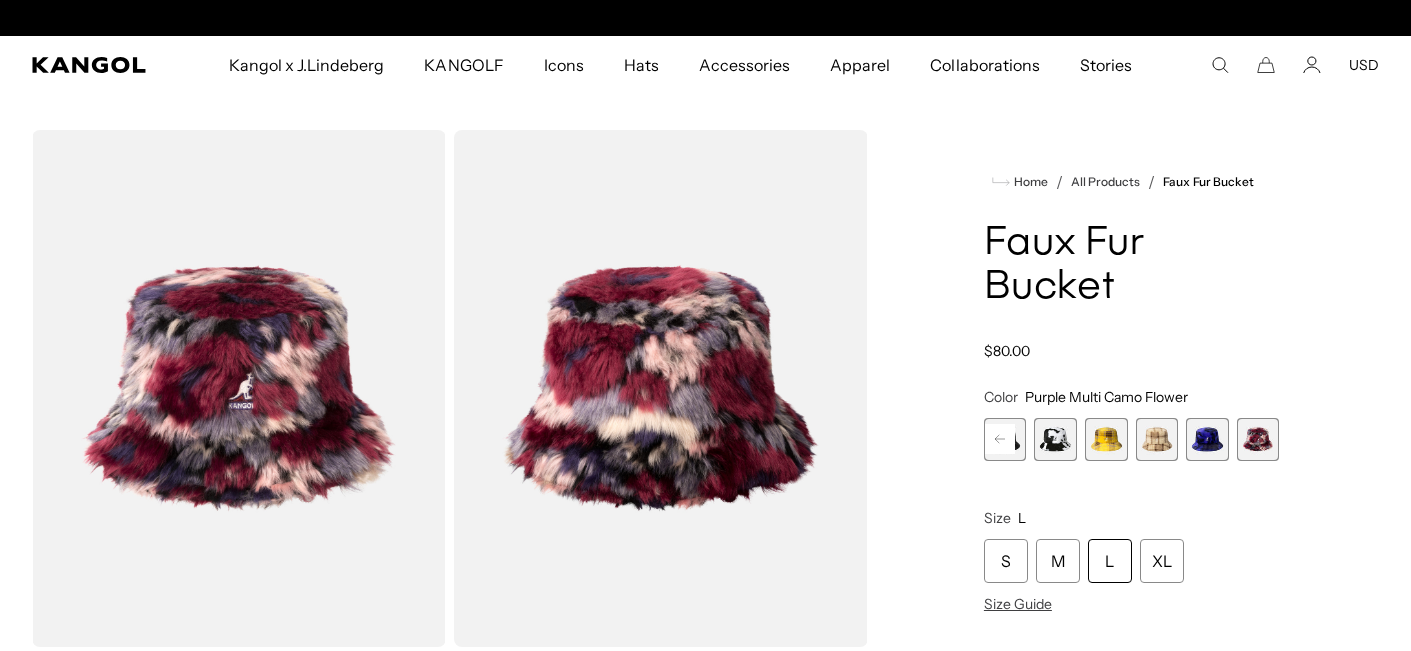 scroll, scrollTop: 0, scrollLeft: 0, axis: both 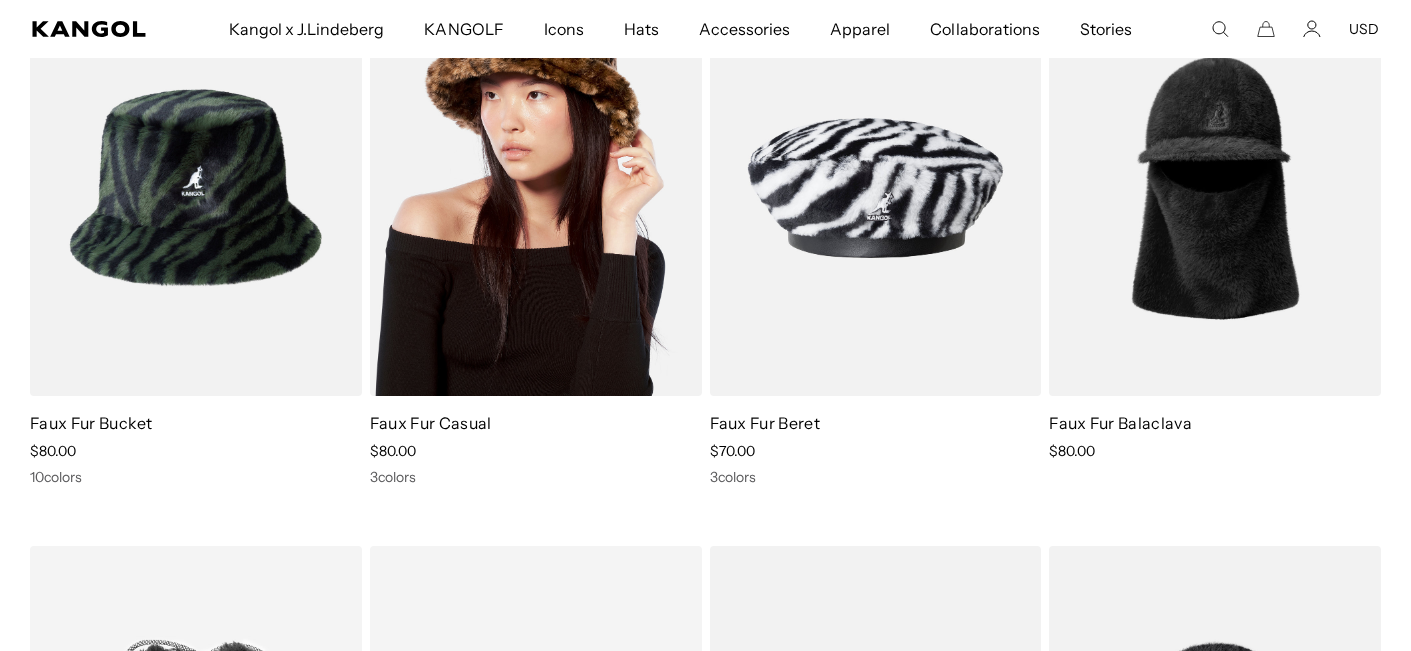 click at bounding box center [536, 188] 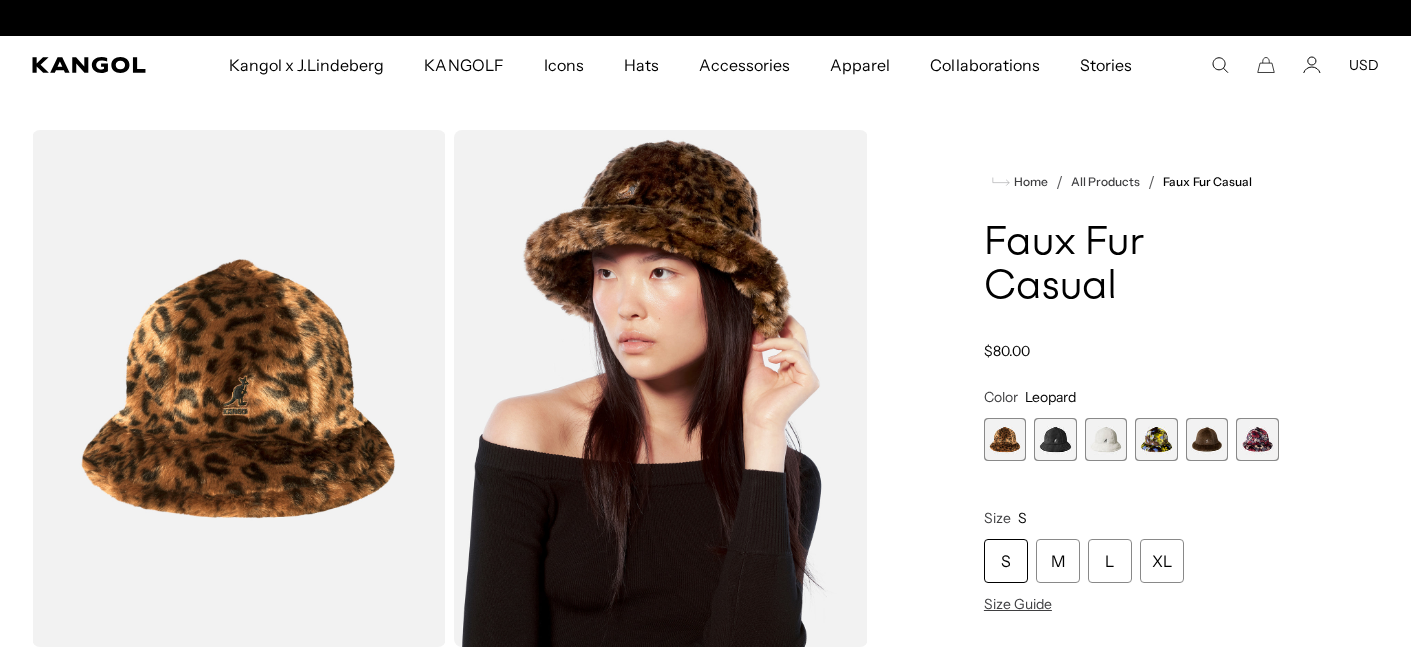 scroll, scrollTop: 0, scrollLeft: 0, axis: both 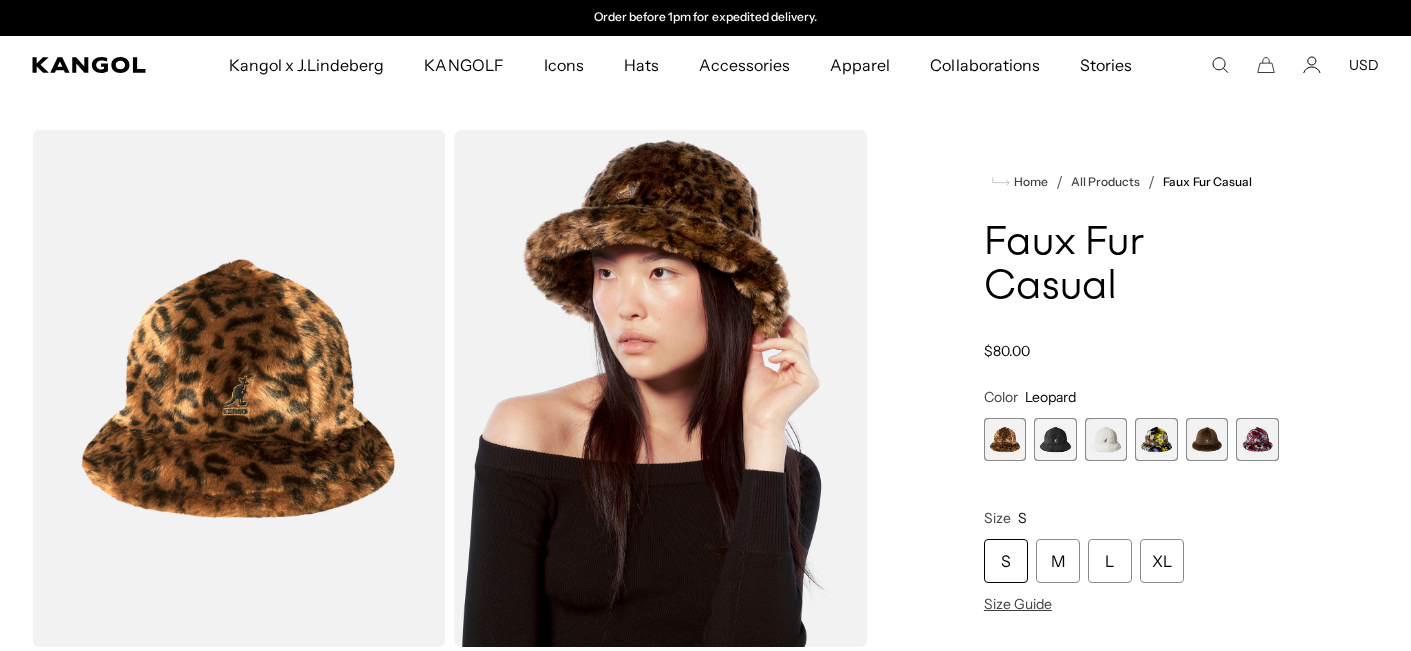 click at bounding box center (1055, 439) 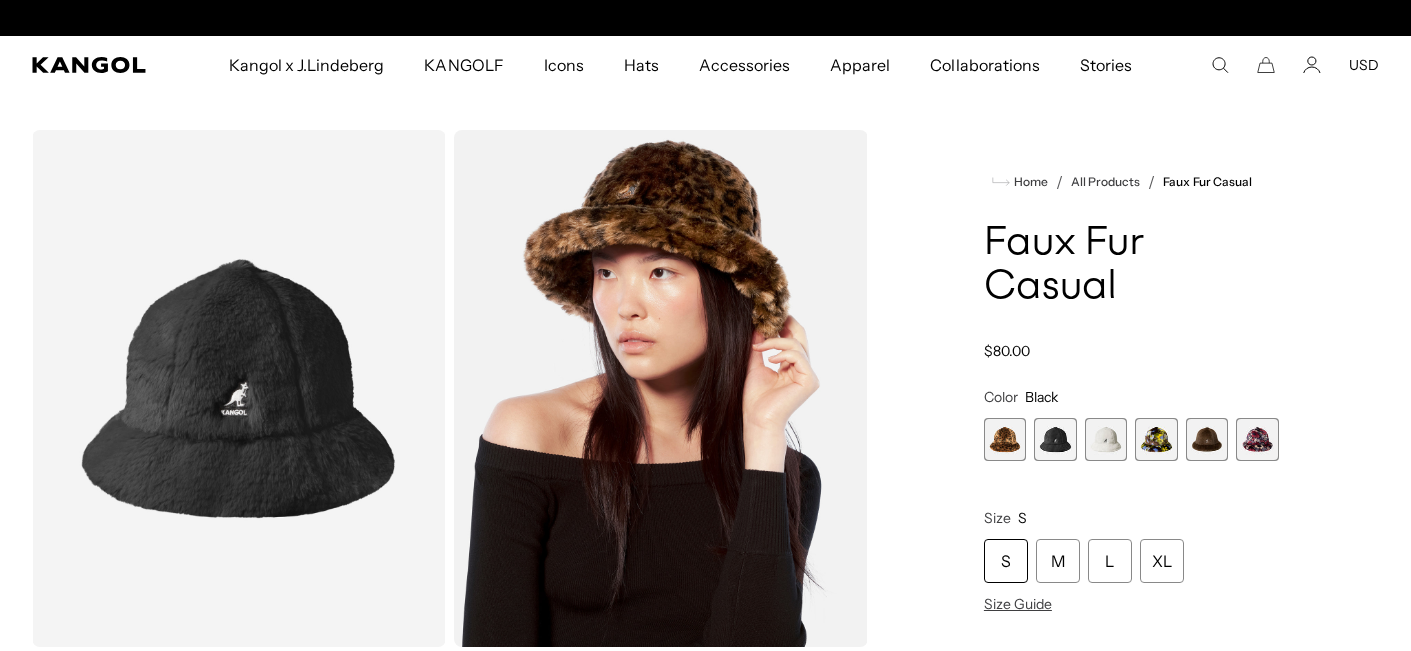 scroll, scrollTop: 0, scrollLeft: 0, axis: both 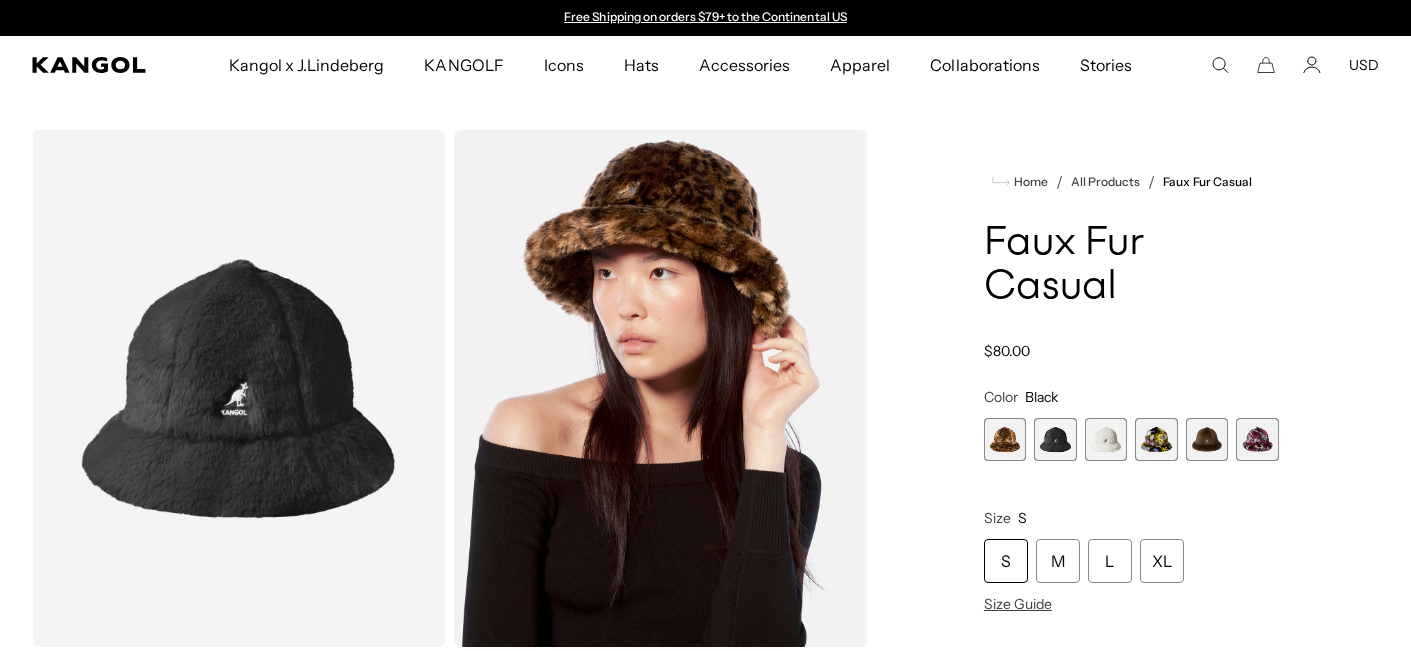 click at bounding box center [1106, 439] 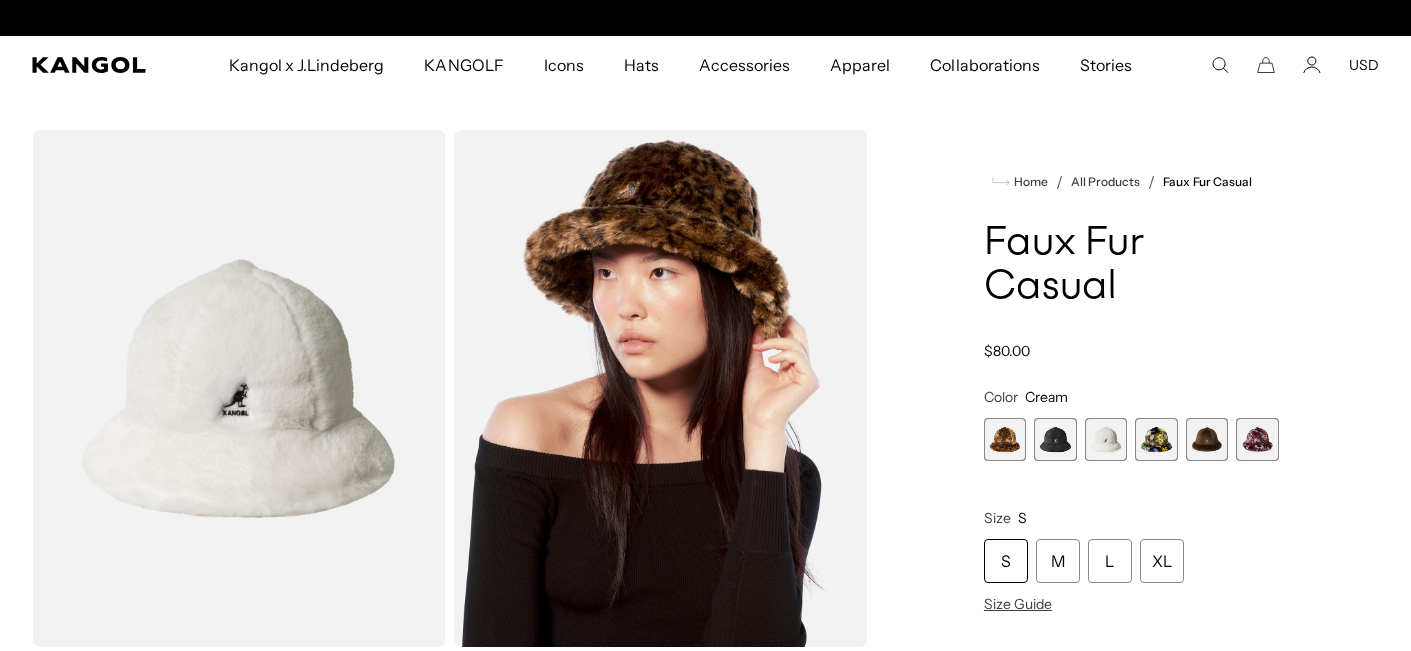 scroll, scrollTop: 0, scrollLeft: 412, axis: horizontal 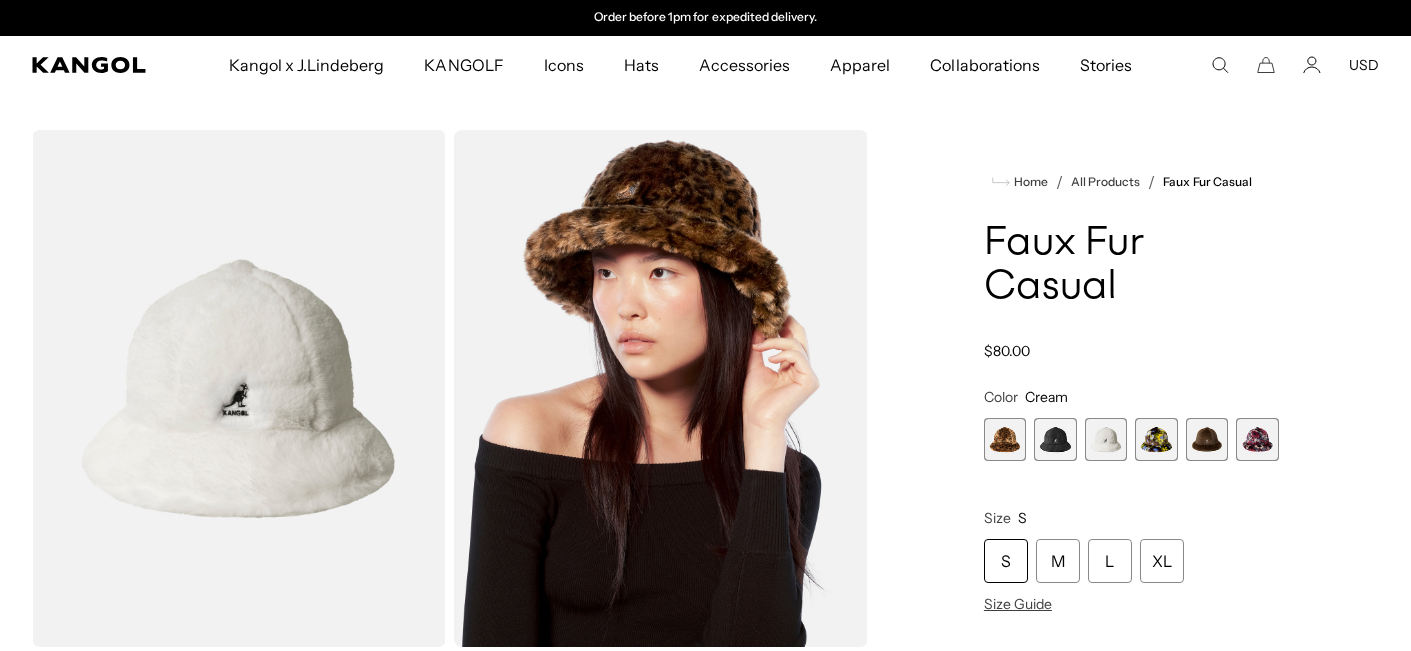 click at bounding box center [1156, 439] 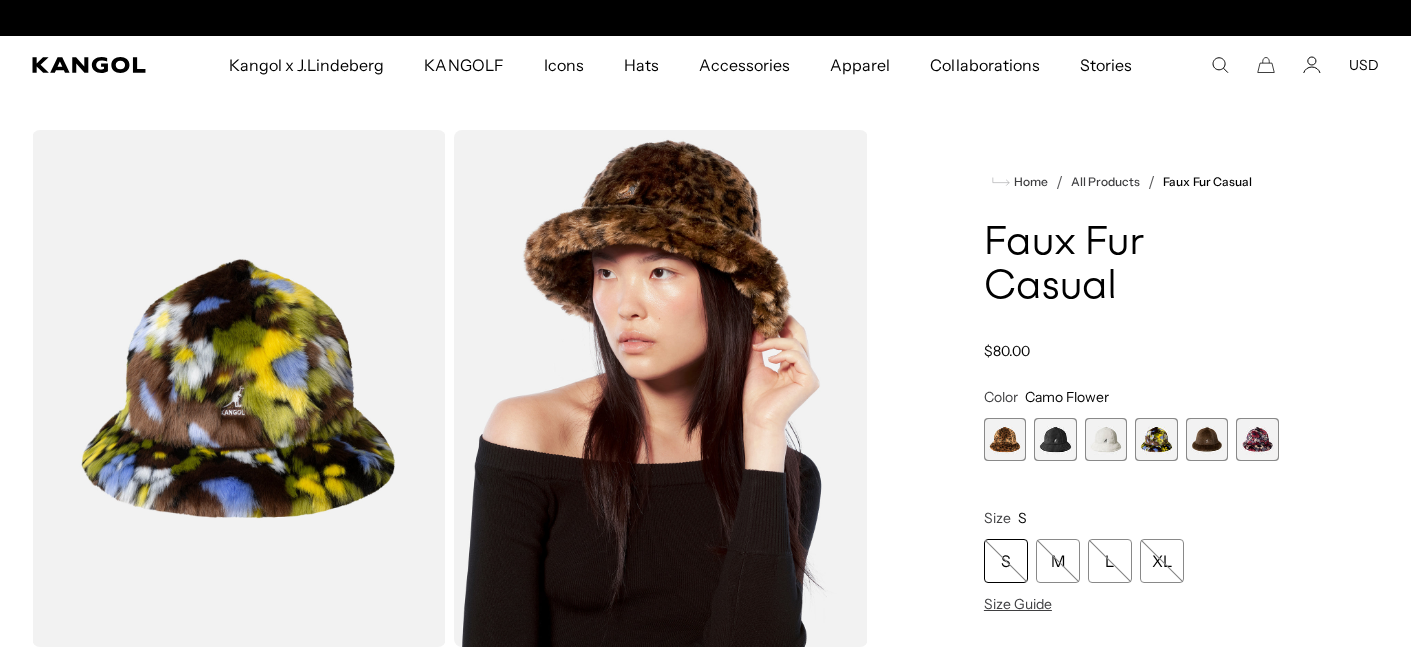 scroll, scrollTop: 0, scrollLeft: 0, axis: both 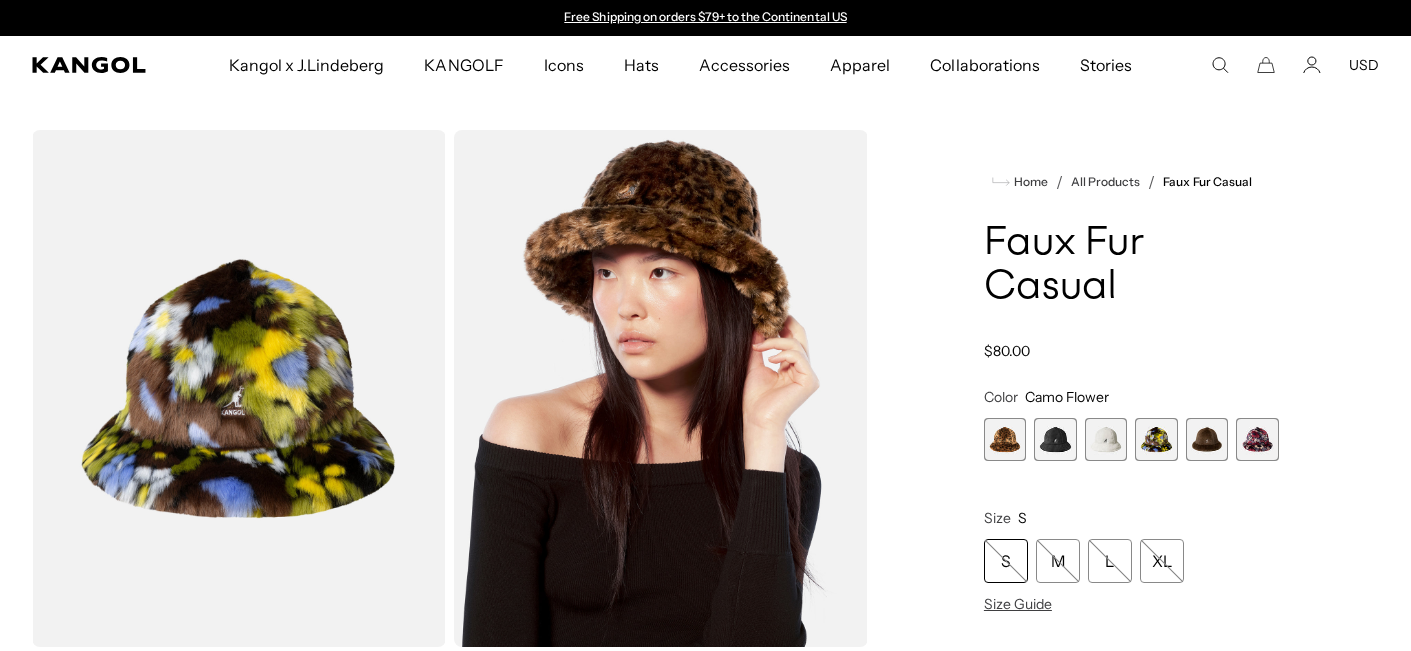 click at bounding box center (1207, 439) 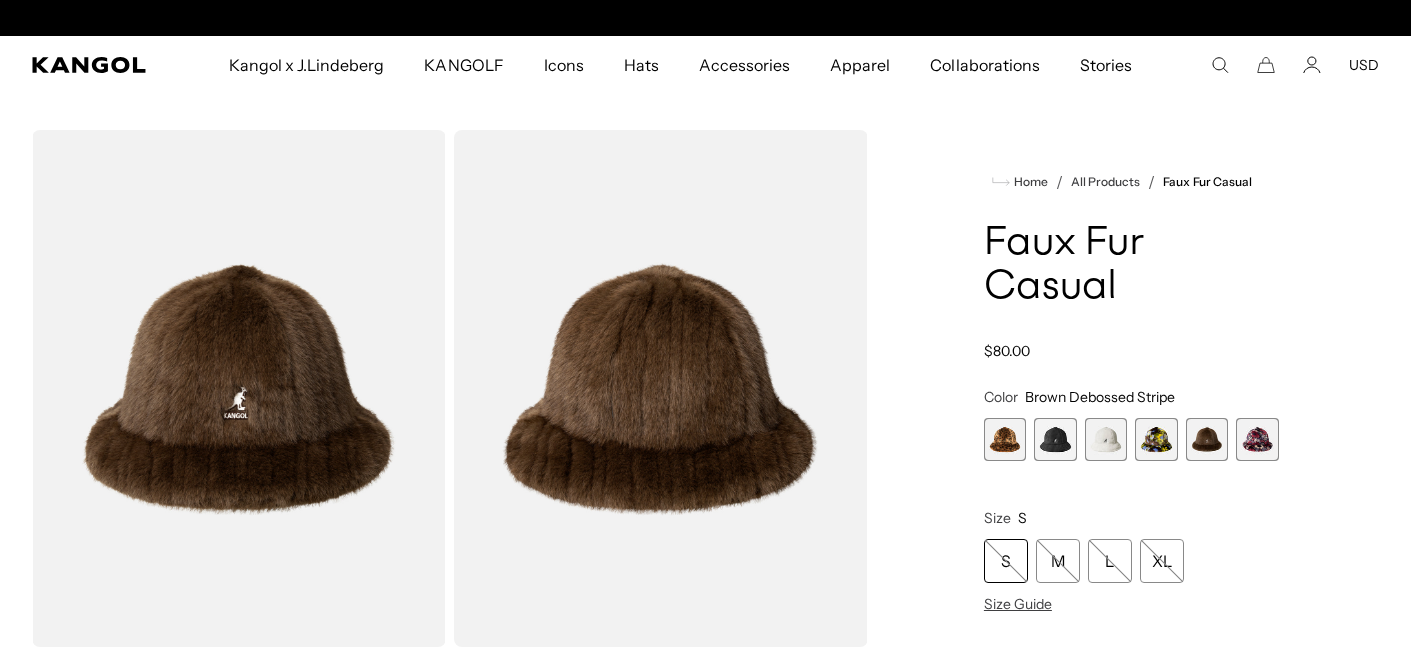 scroll, scrollTop: 0, scrollLeft: 0, axis: both 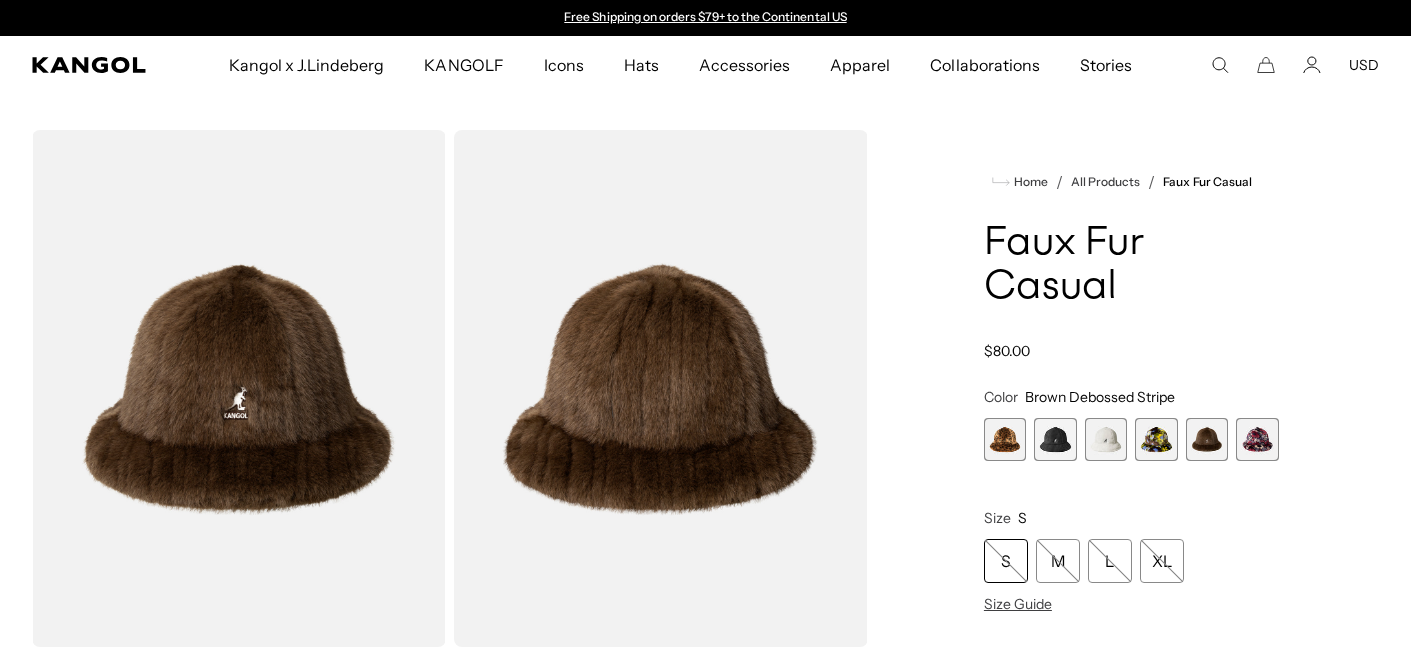 click at bounding box center (1257, 439) 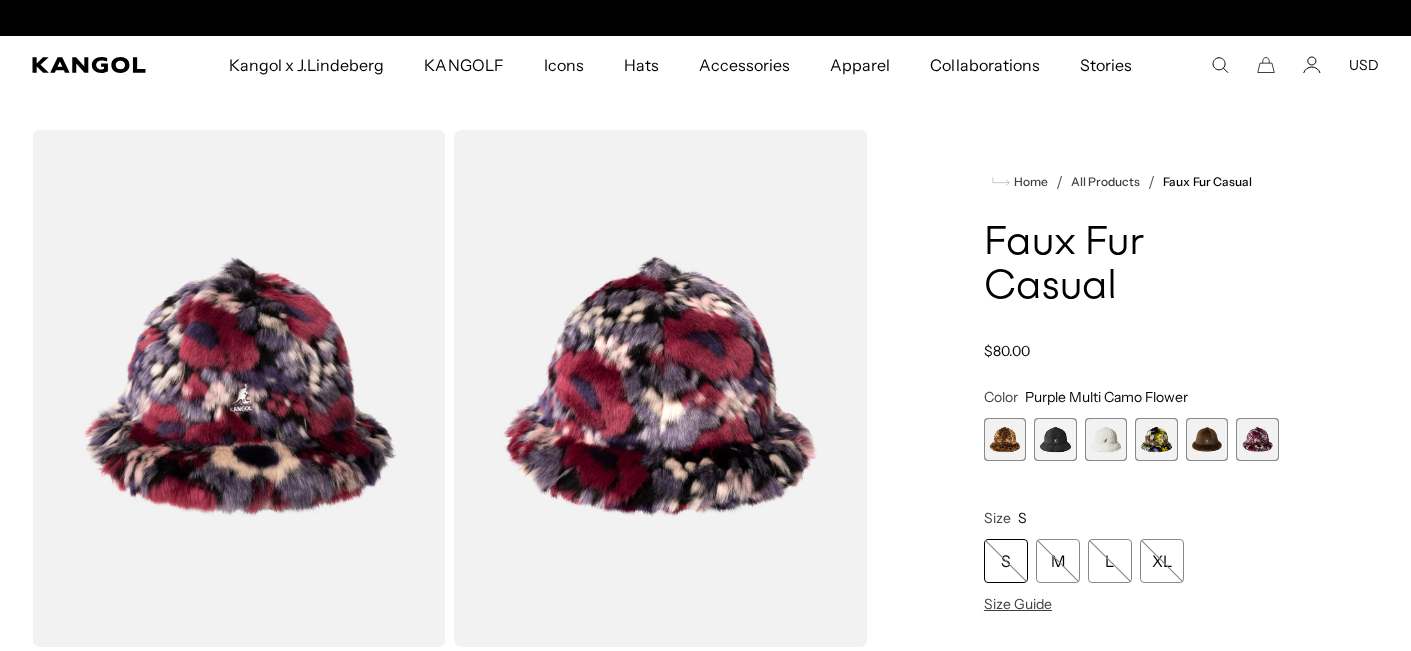 scroll, scrollTop: 0, scrollLeft: 412, axis: horizontal 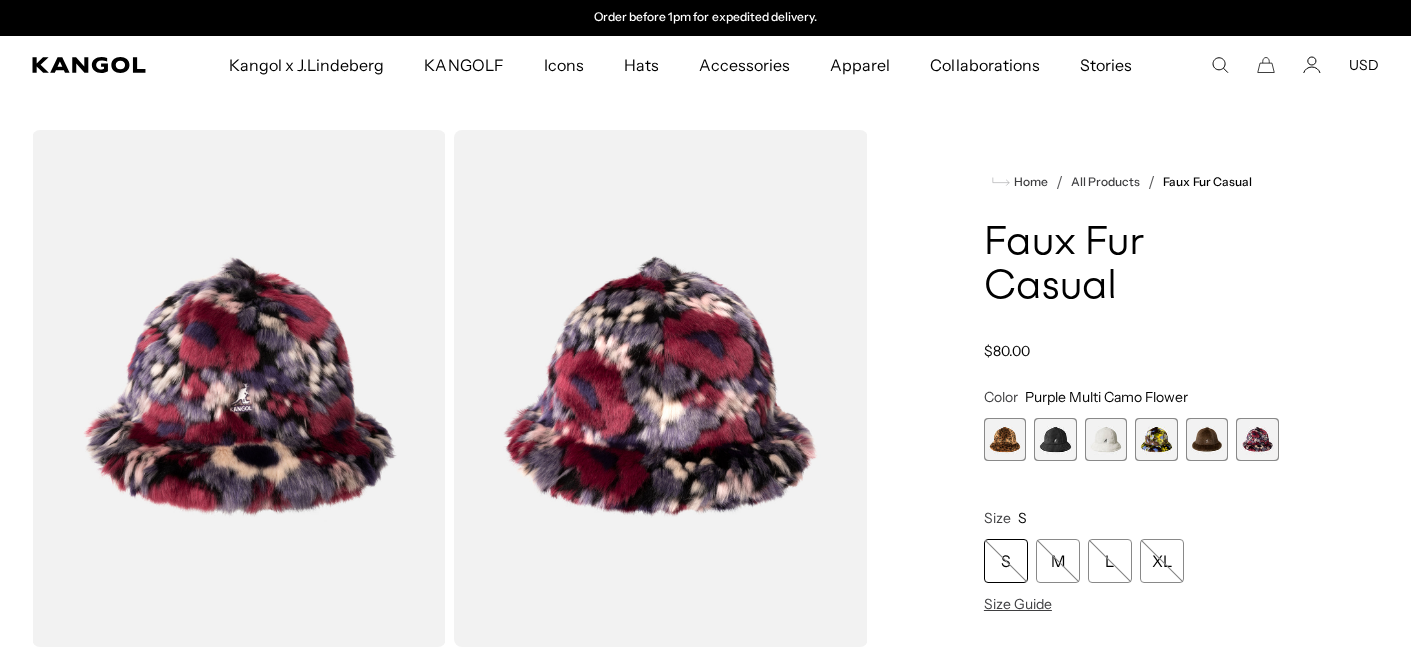 click at bounding box center [1207, 439] 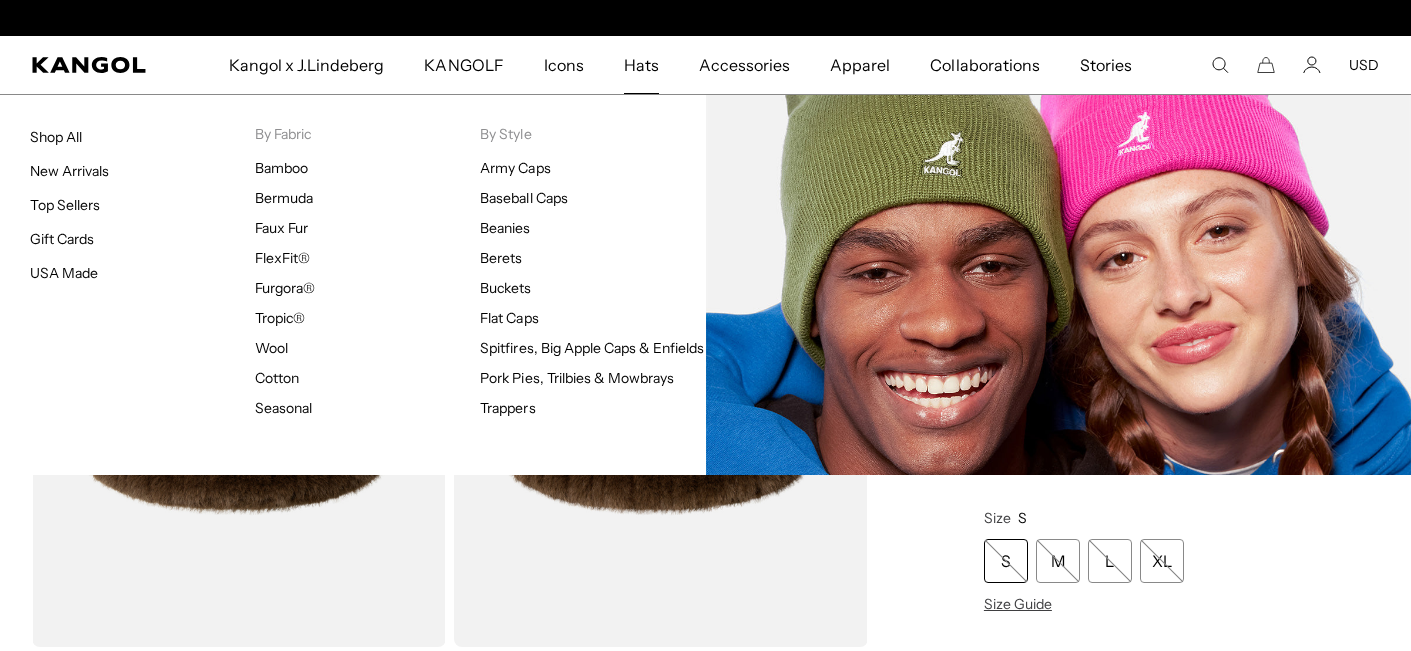 scroll, scrollTop: 0, scrollLeft: 0, axis: both 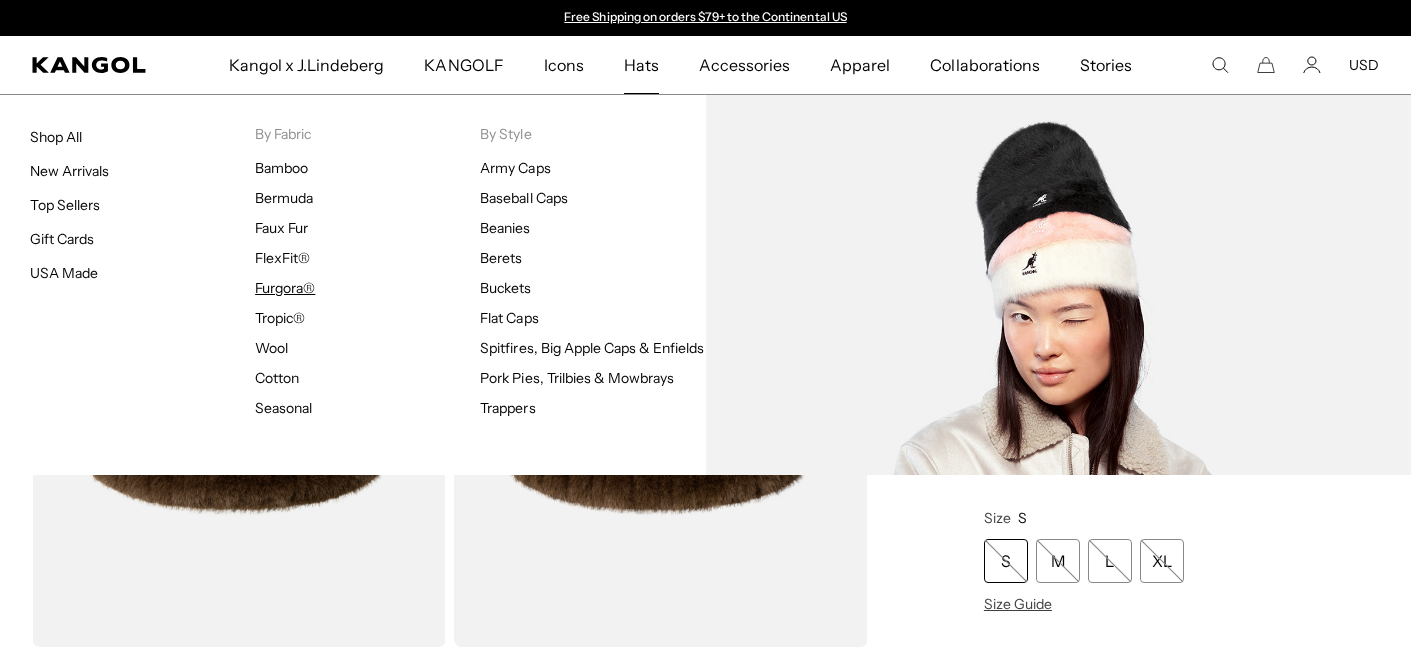 click on "Furgora®" at bounding box center [285, 288] 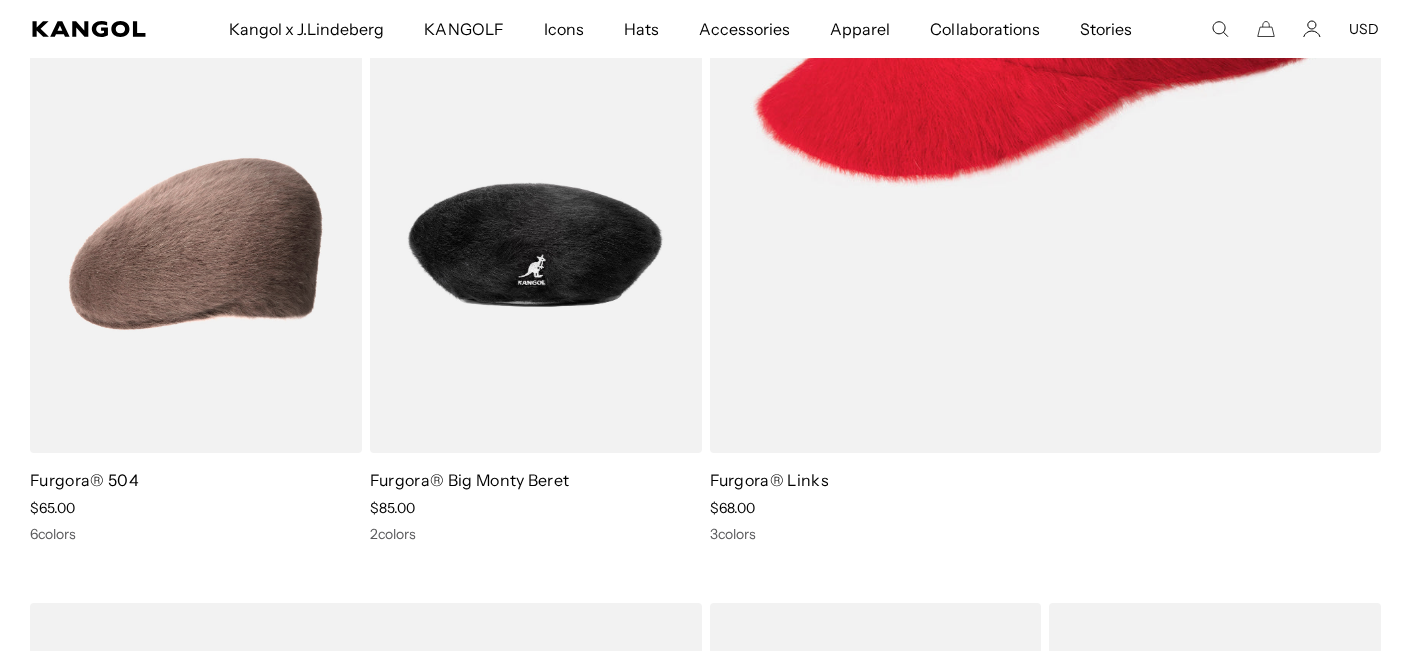 scroll, scrollTop: 0, scrollLeft: 0, axis: both 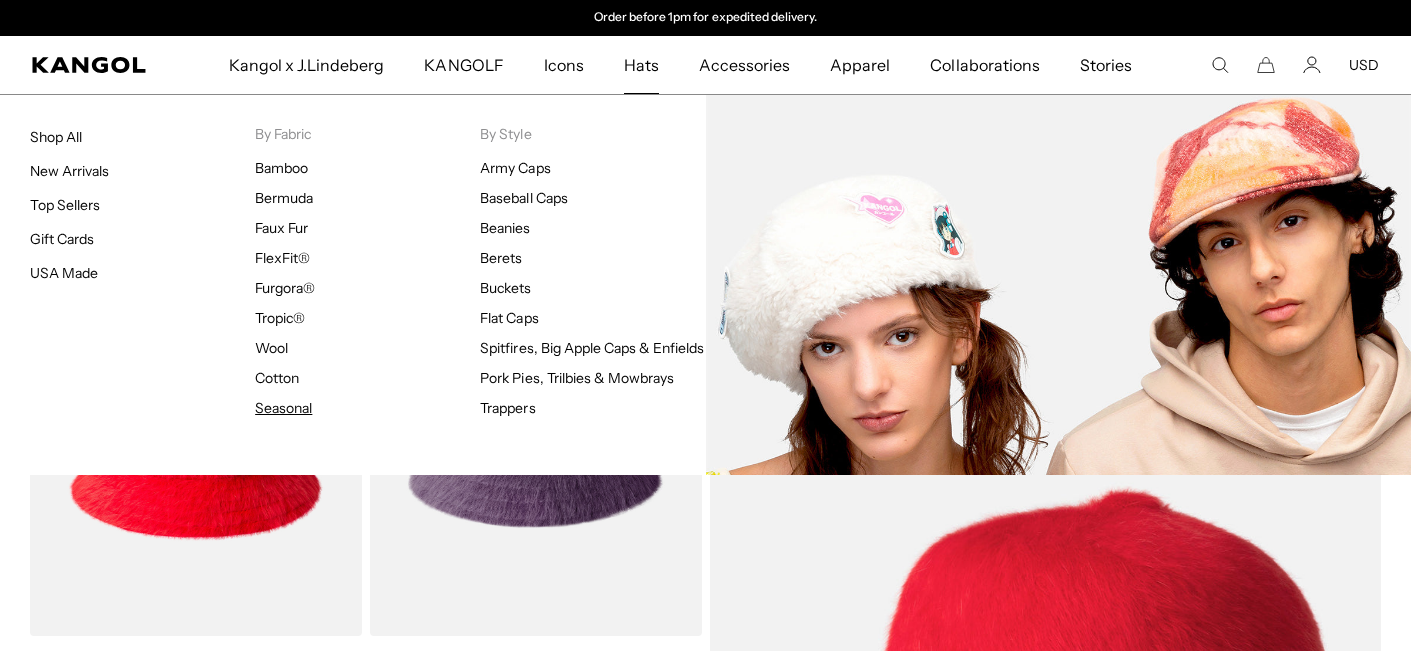 click on "Seasonal" at bounding box center [283, 408] 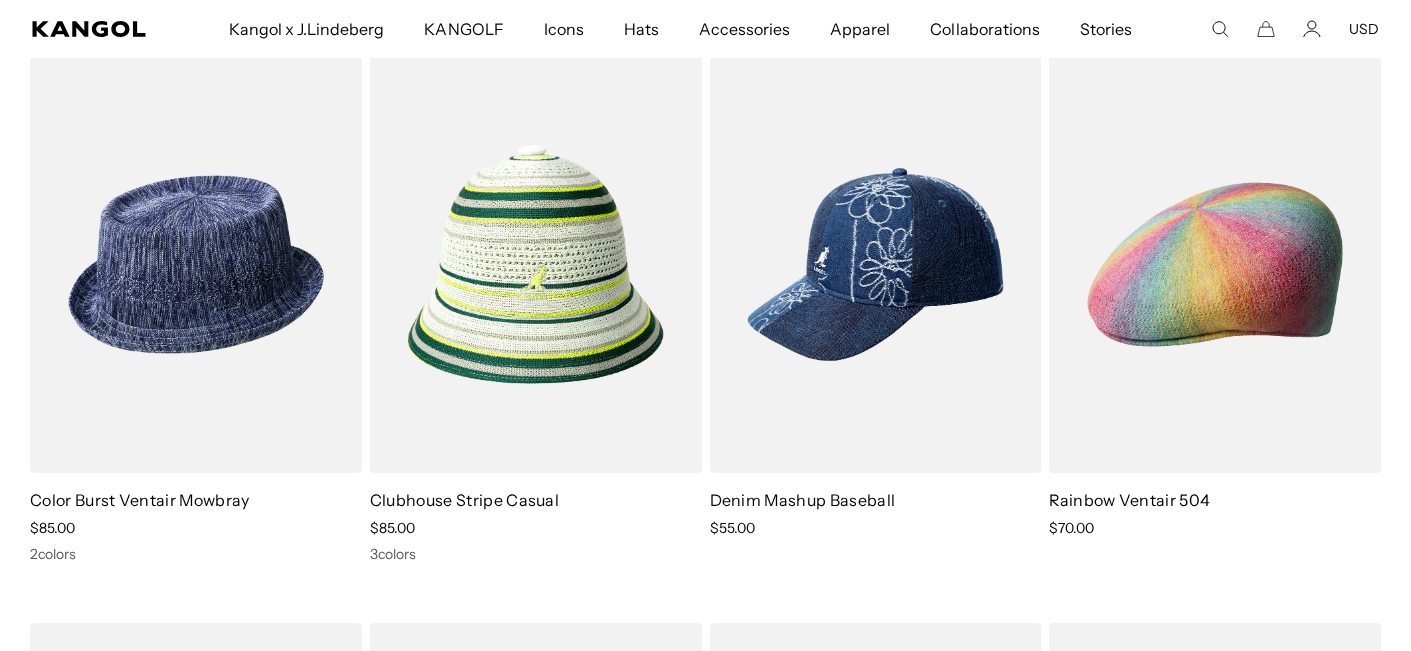 scroll, scrollTop: 0, scrollLeft: 0, axis: both 